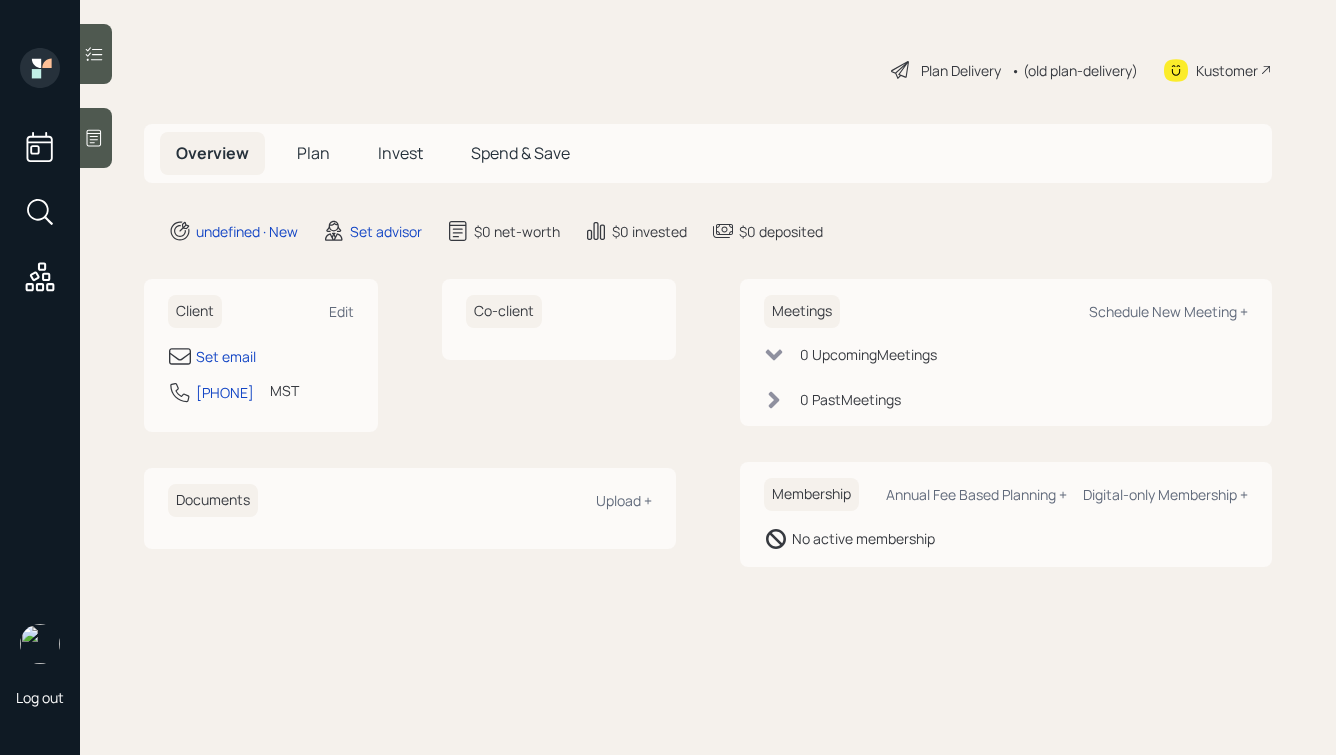 scroll, scrollTop: 0, scrollLeft: 0, axis: both 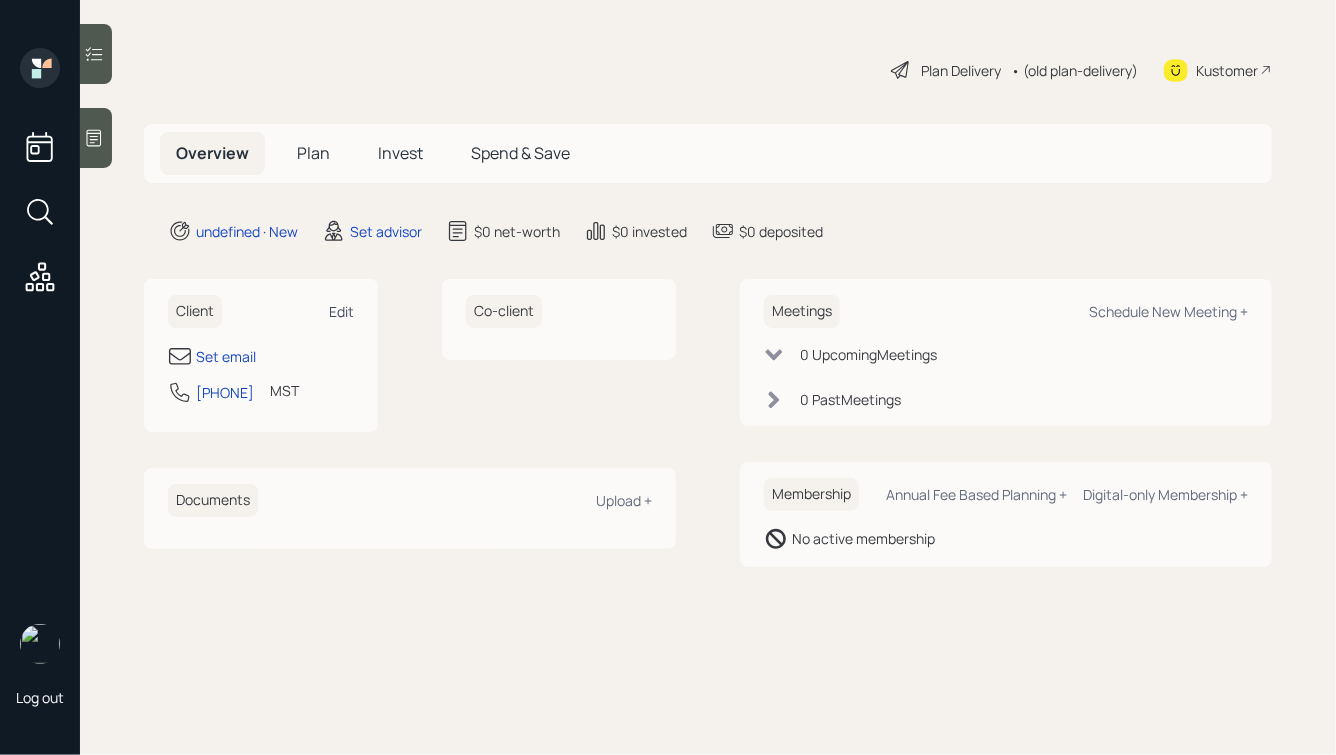 click on "Edit" at bounding box center (341, 311) 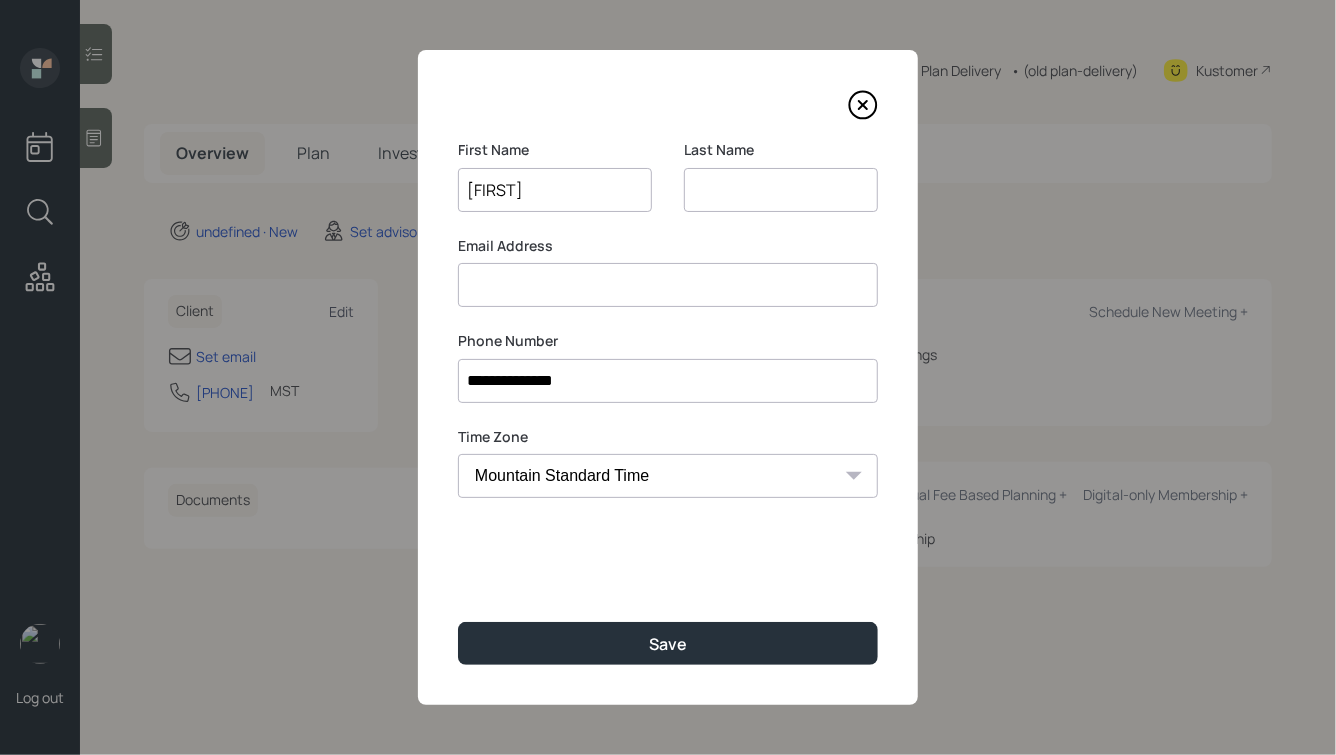 type on "[FIRST]" 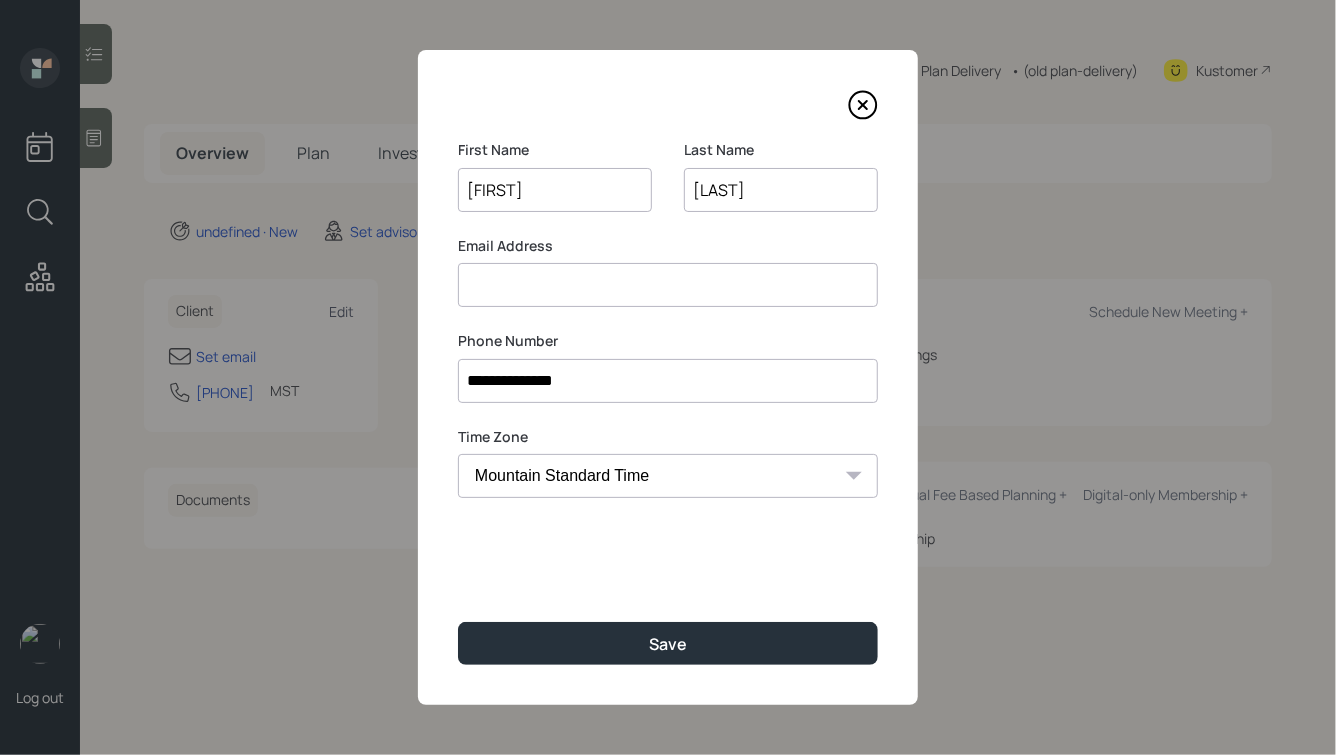 type on "[LAST]" 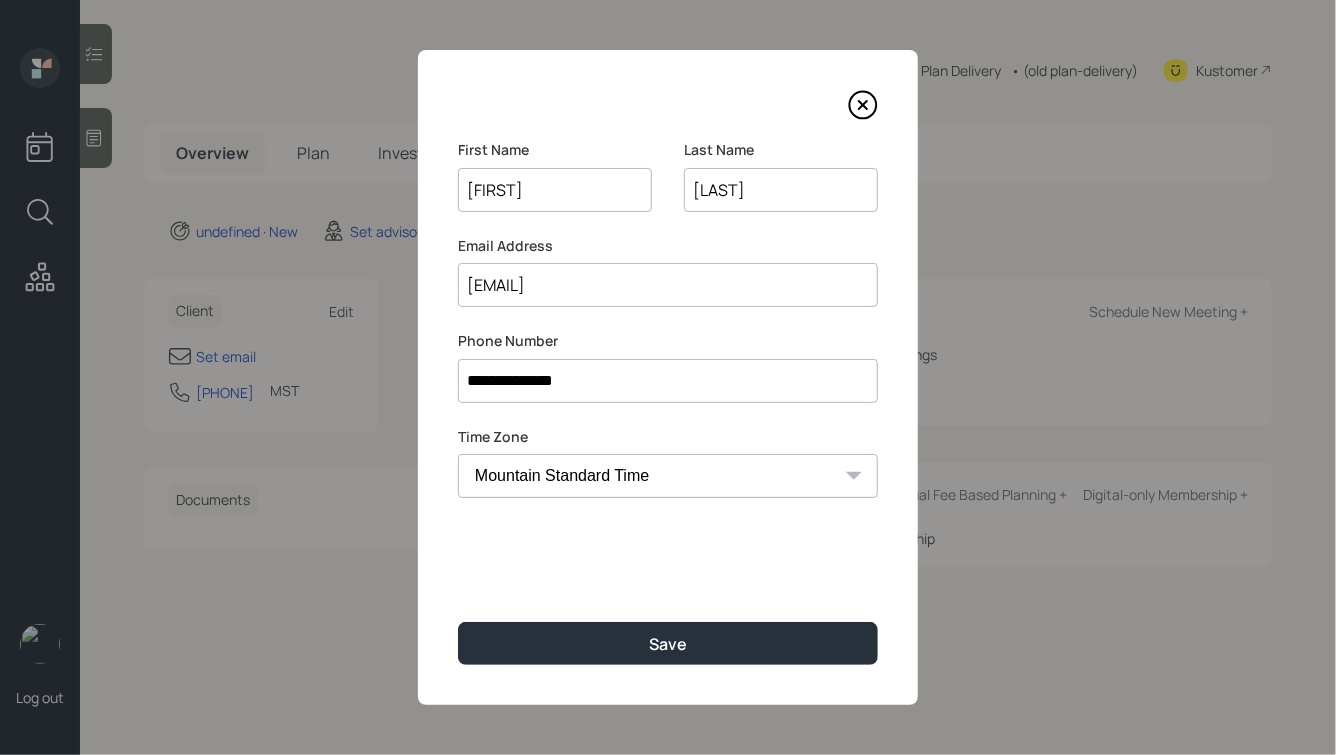 type on "[EMAIL]" 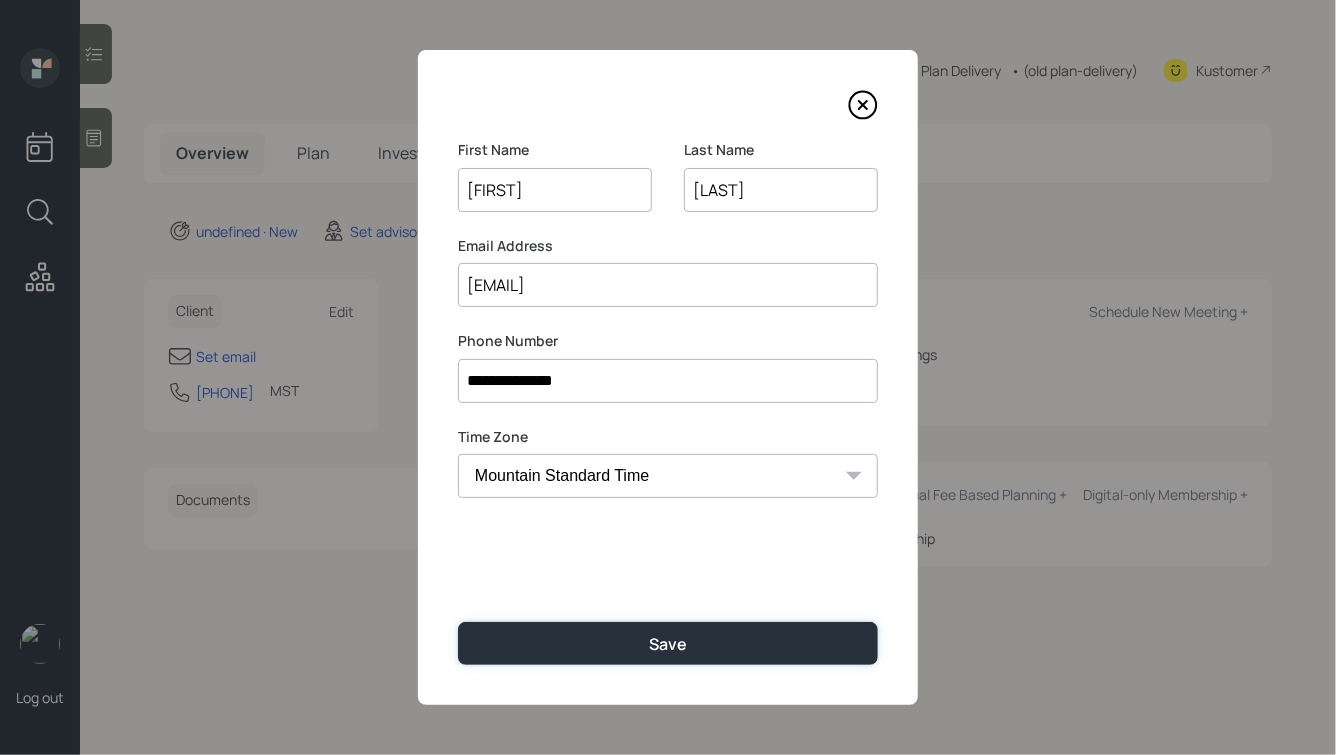 type 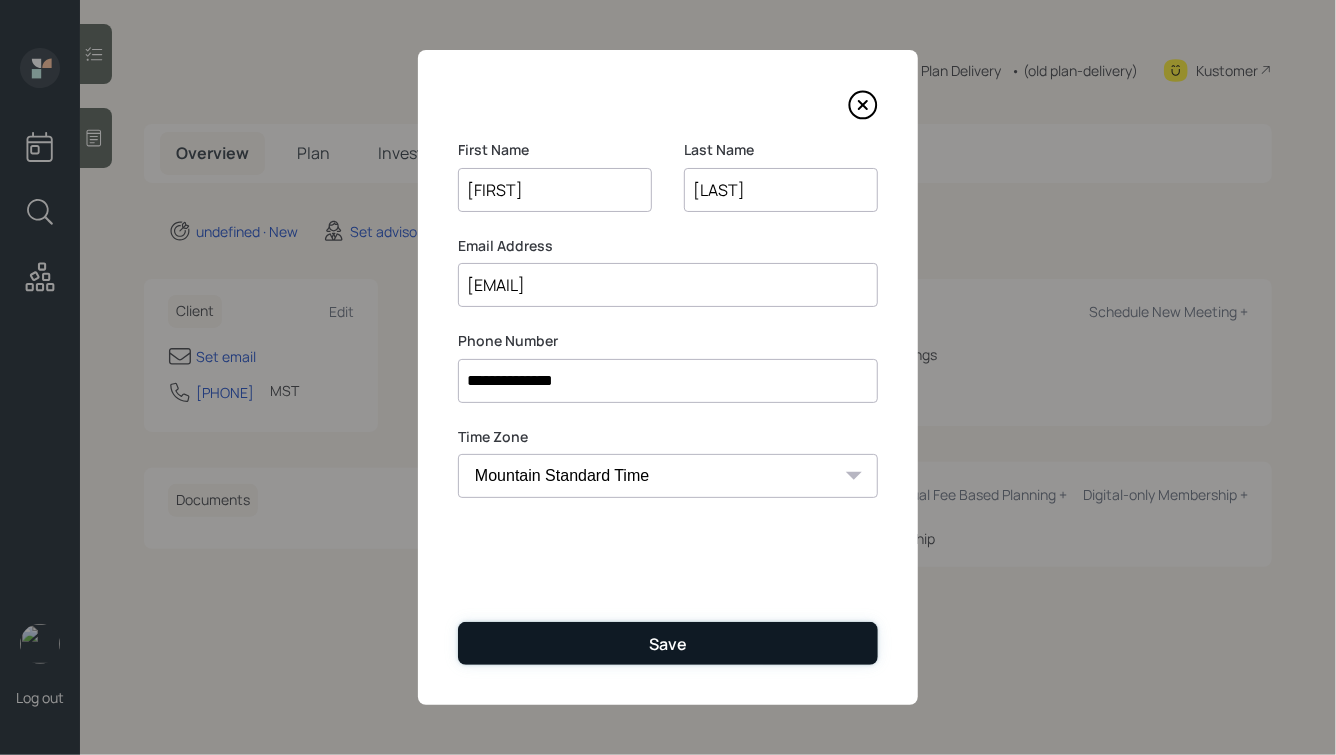 click on "Save" at bounding box center [668, 643] 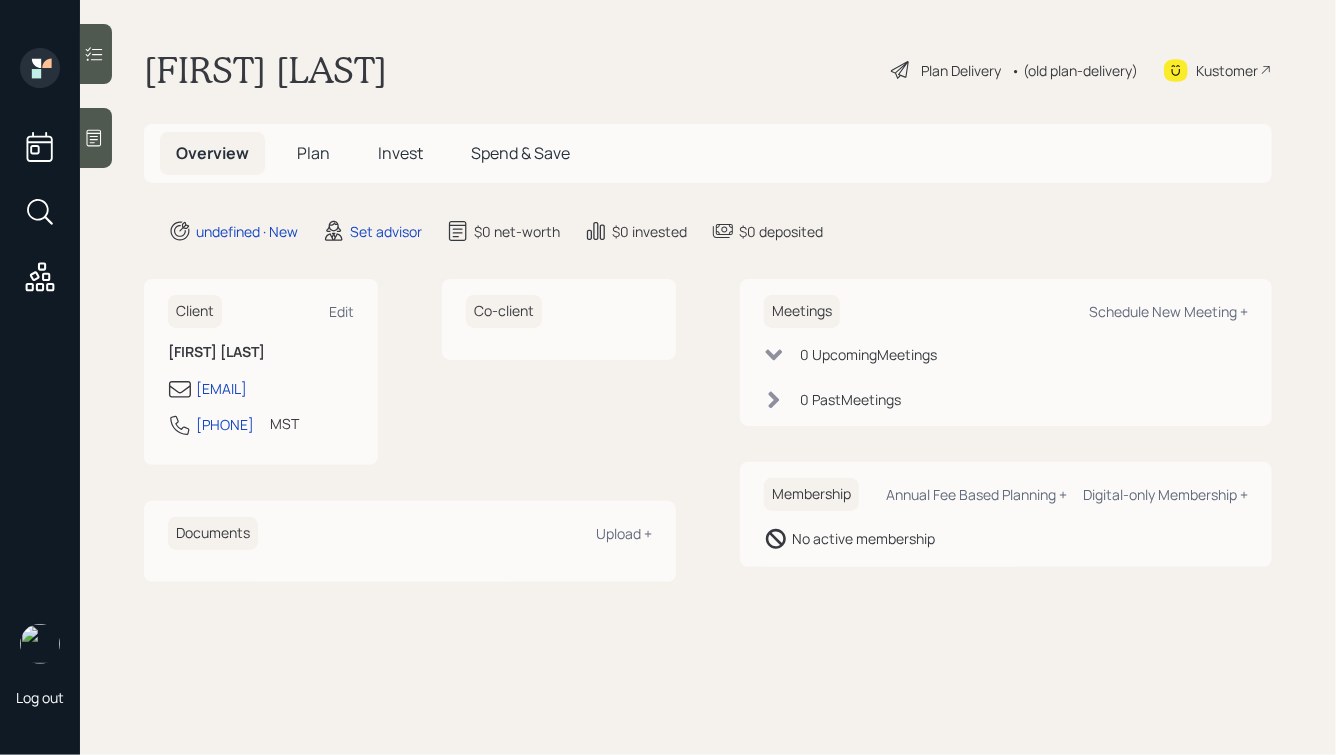 click 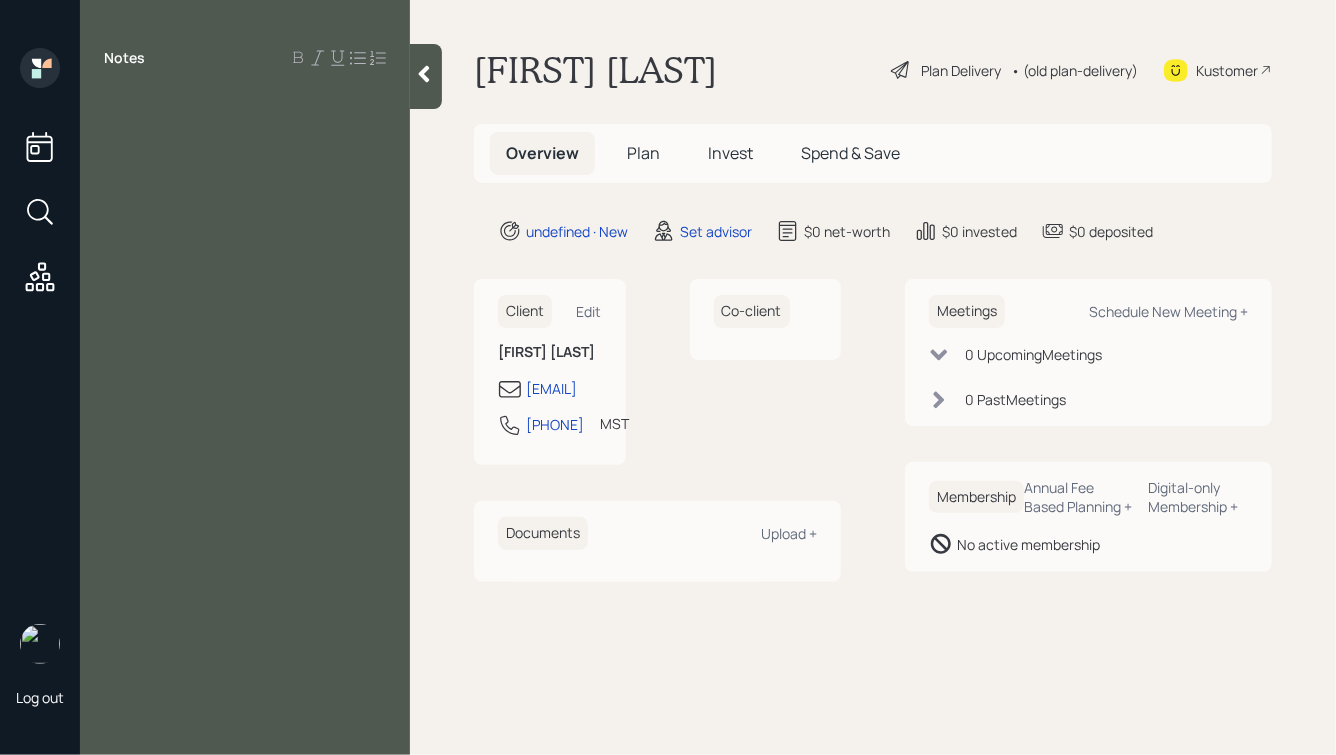 click on "Notes" at bounding box center (245, 389) 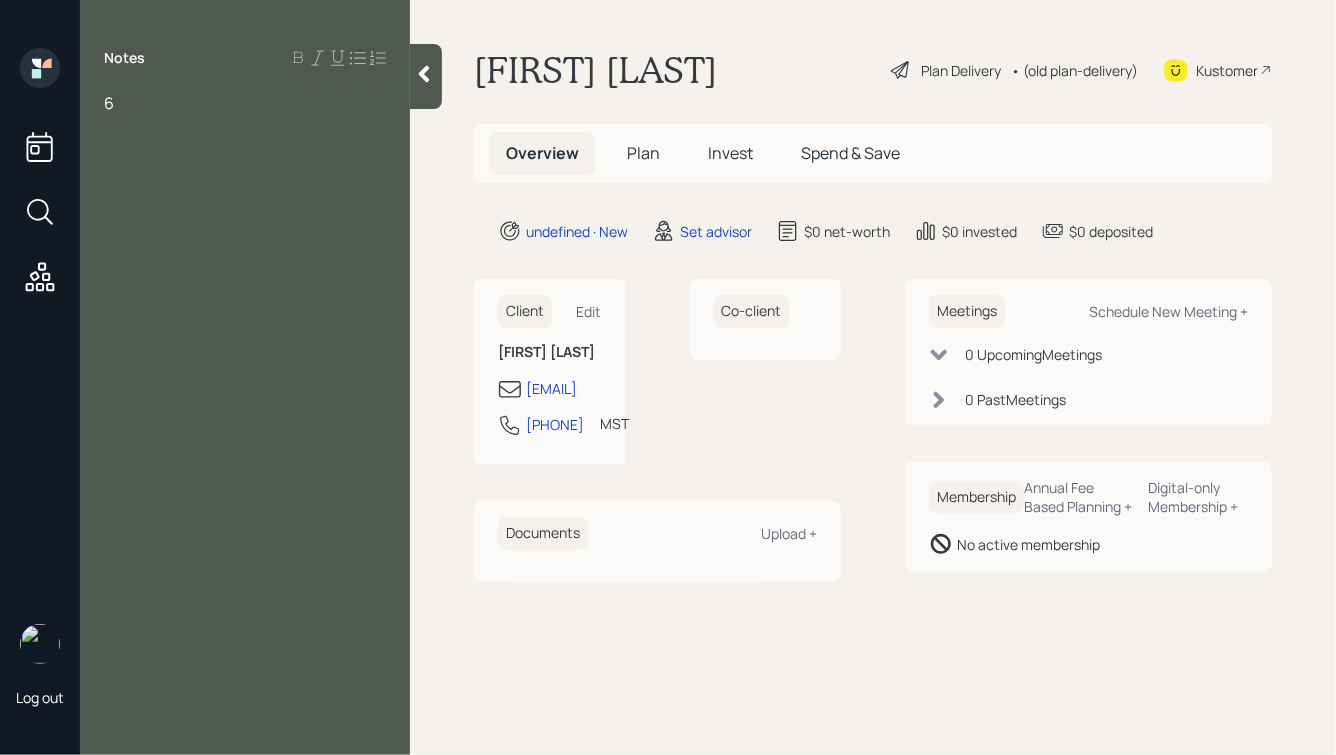 type 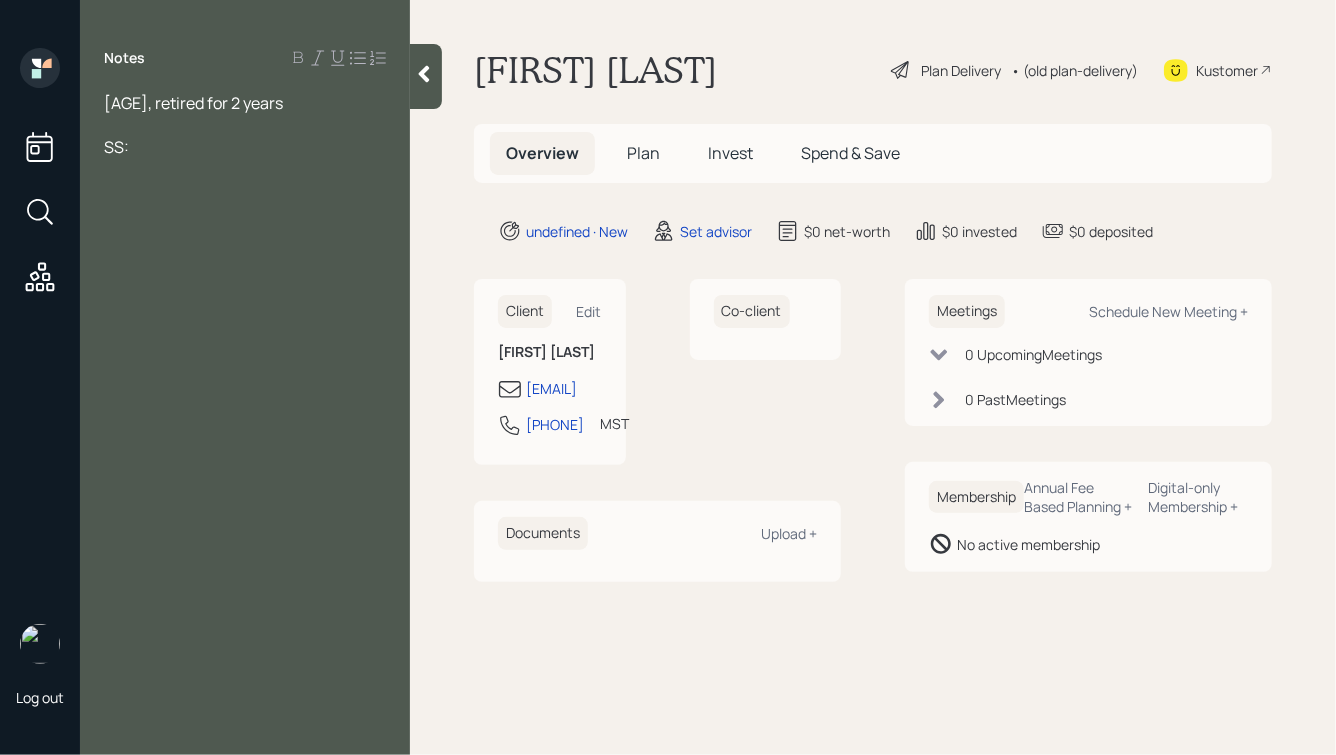 click on "SS:" at bounding box center [116, 147] 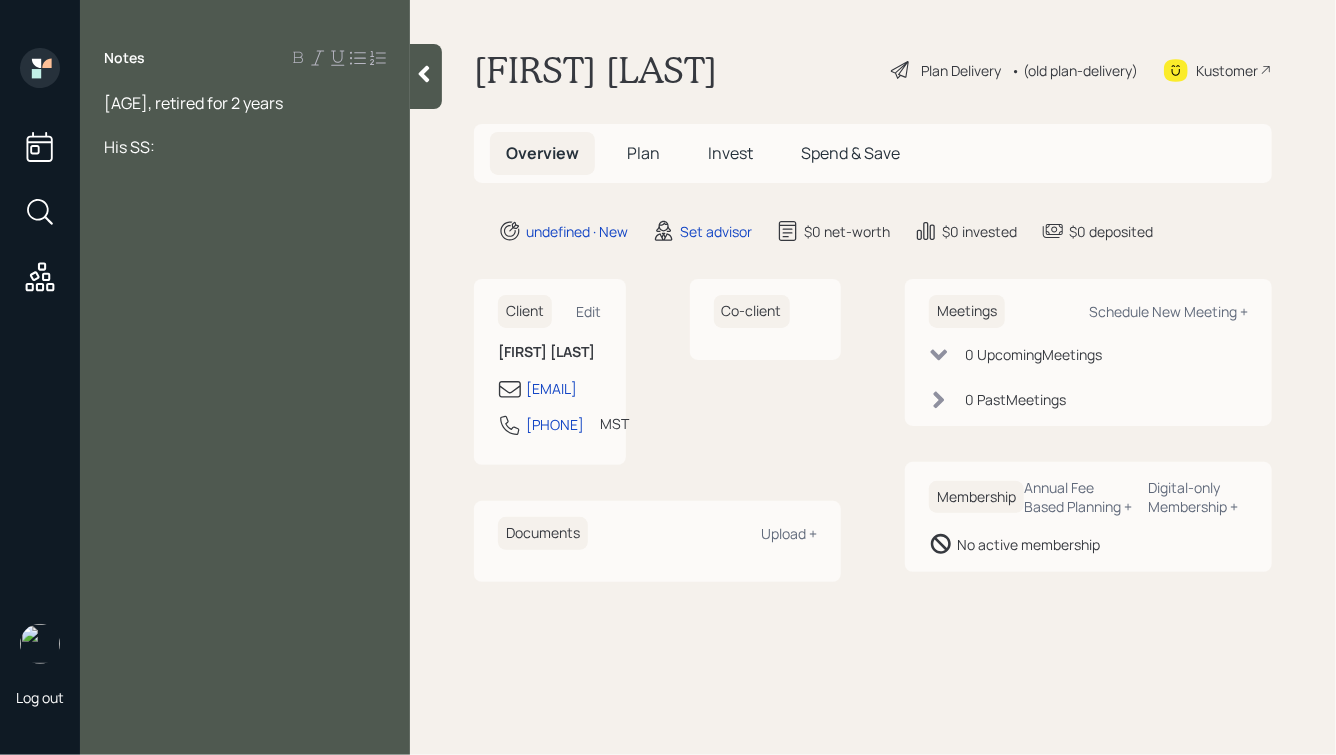 click on "His SS:" at bounding box center (245, 147) 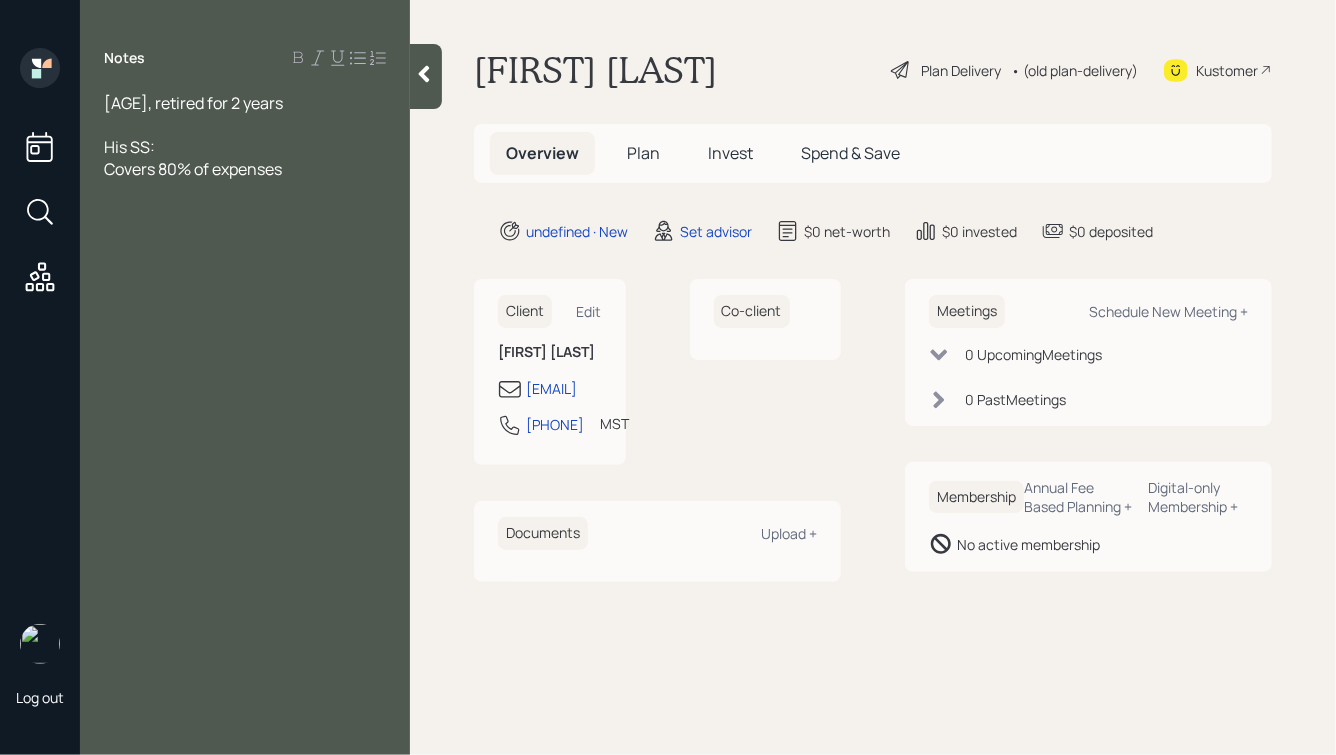 click on "His SS:" at bounding box center (245, 147) 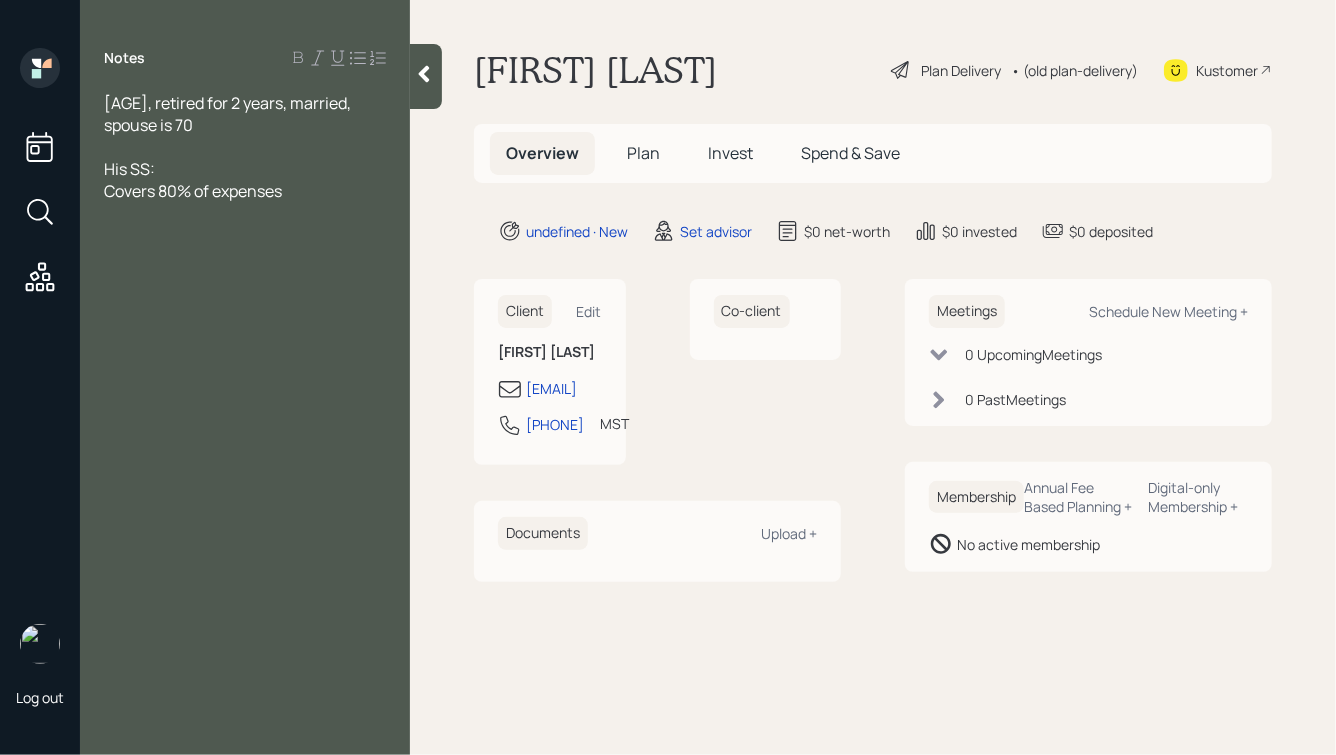 click on "His SS:" at bounding box center (245, 169) 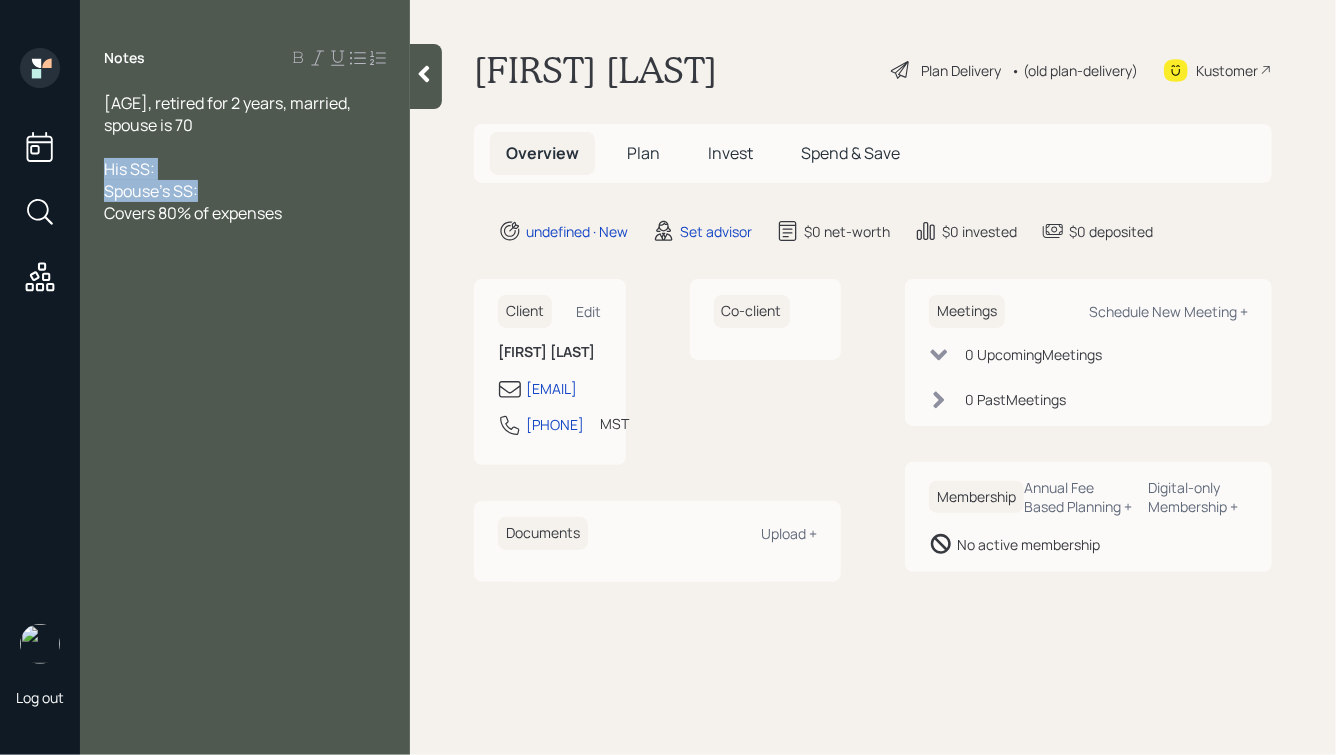drag, startPoint x: 225, startPoint y: 190, endPoint x: 104, endPoint y: 174, distance: 122.05327 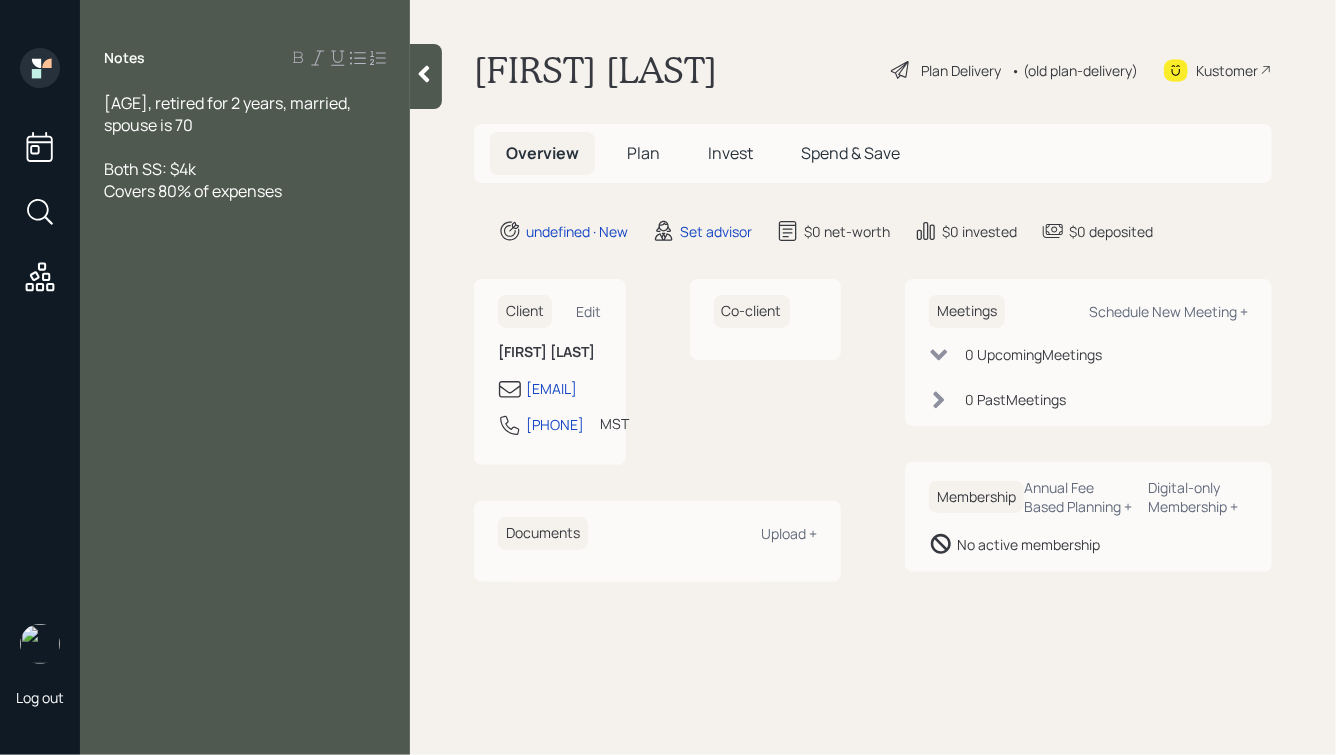 click on "Covers 80% of expenses" at bounding box center (245, 191) 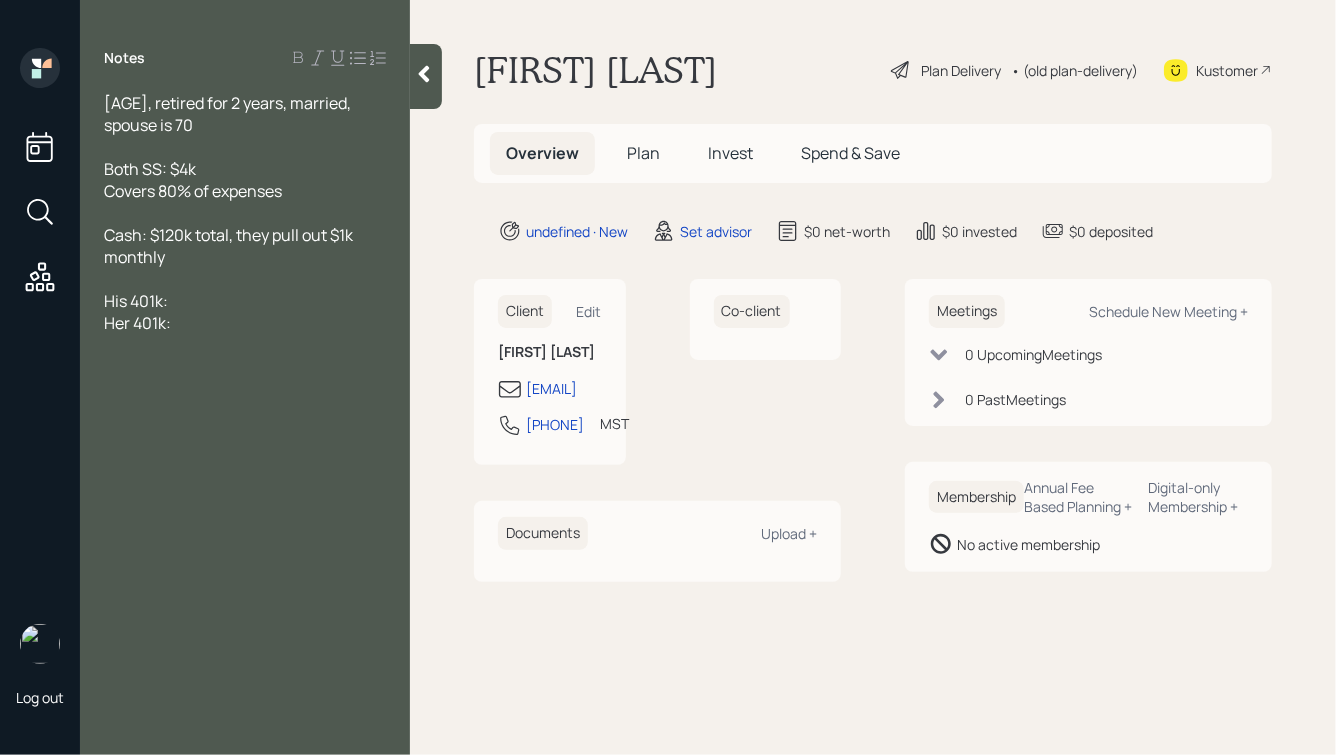 click at bounding box center (245, 213) 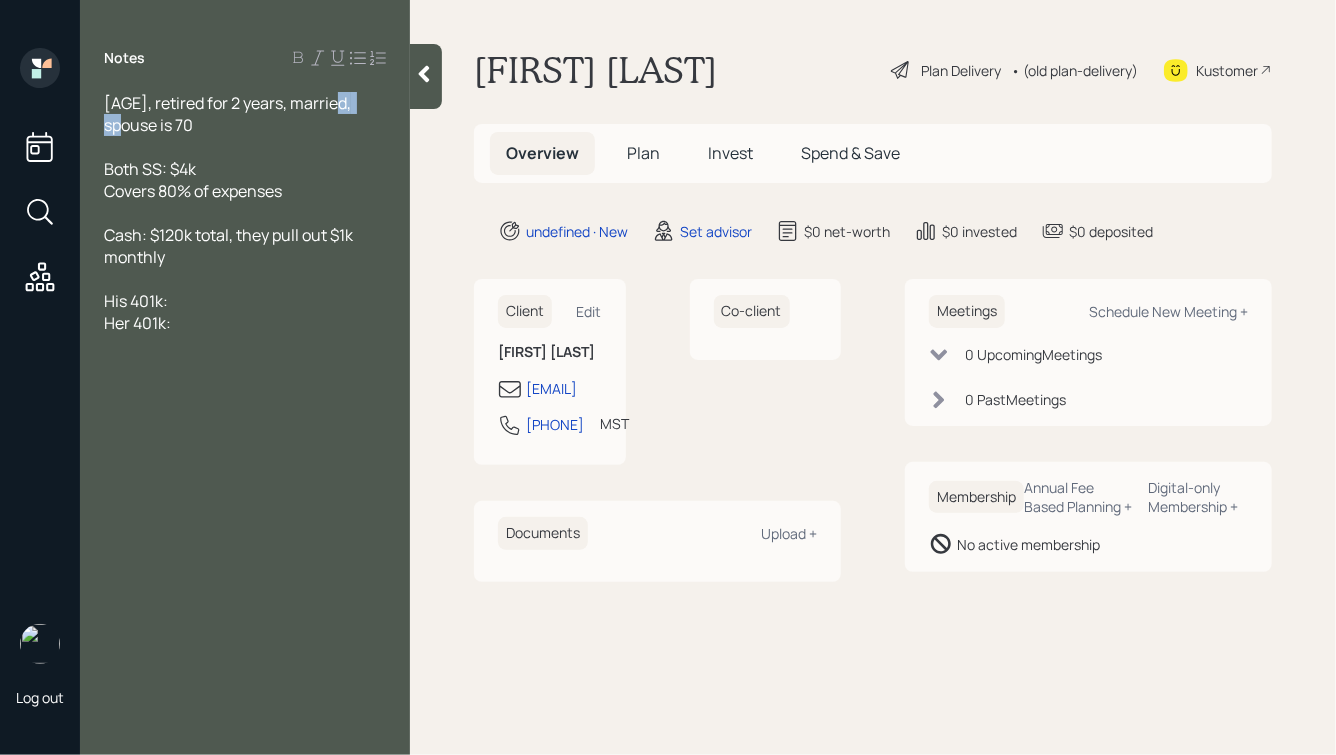 drag, startPoint x: 332, startPoint y: 104, endPoint x: 373, endPoint y: 103, distance: 41.01219 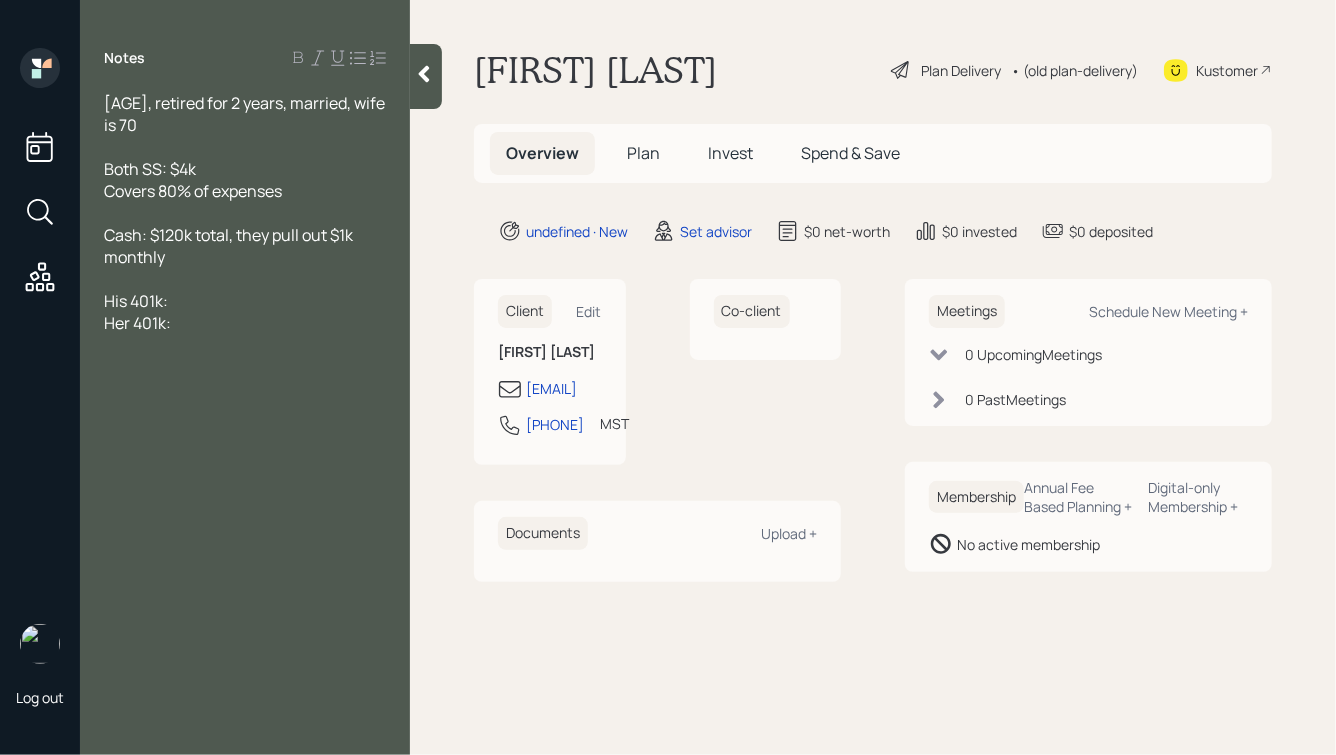 click on "Her 401k:" at bounding box center [245, 323] 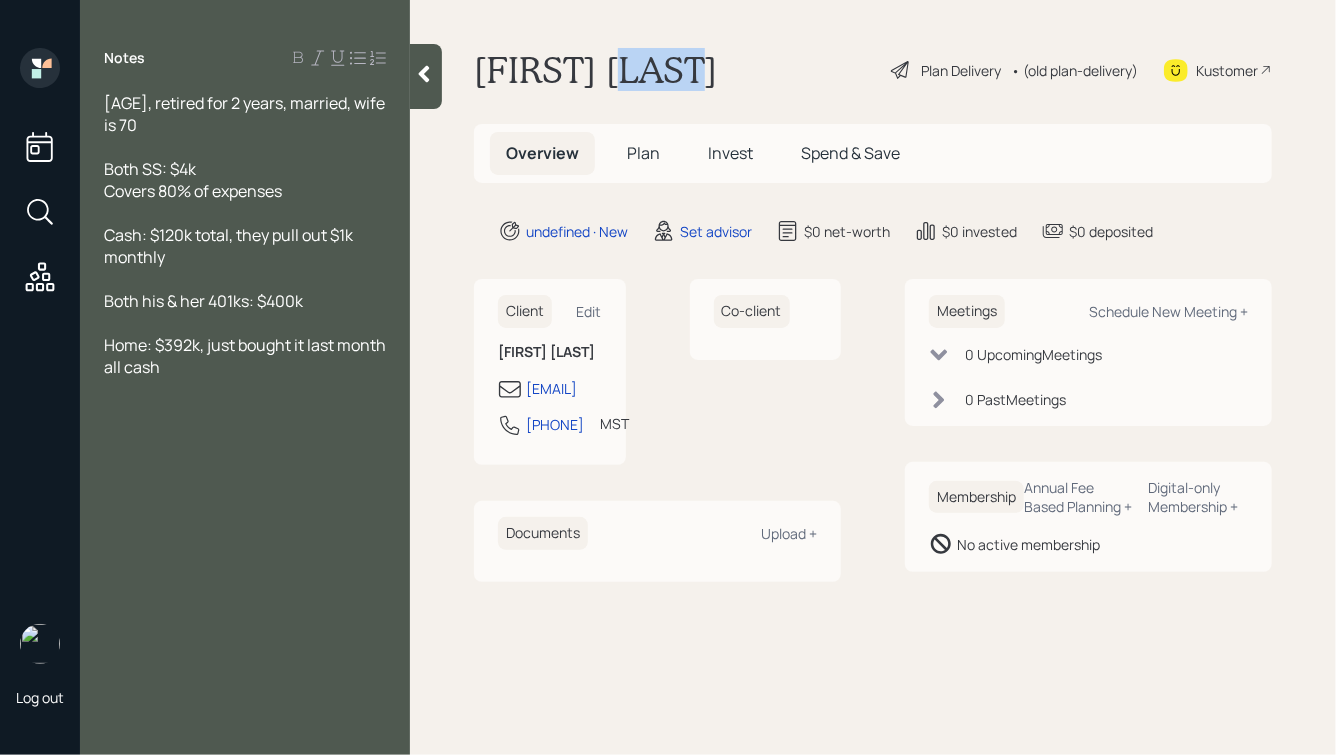 drag, startPoint x: 623, startPoint y: 70, endPoint x: 697, endPoint y: 76, distance: 74.24284 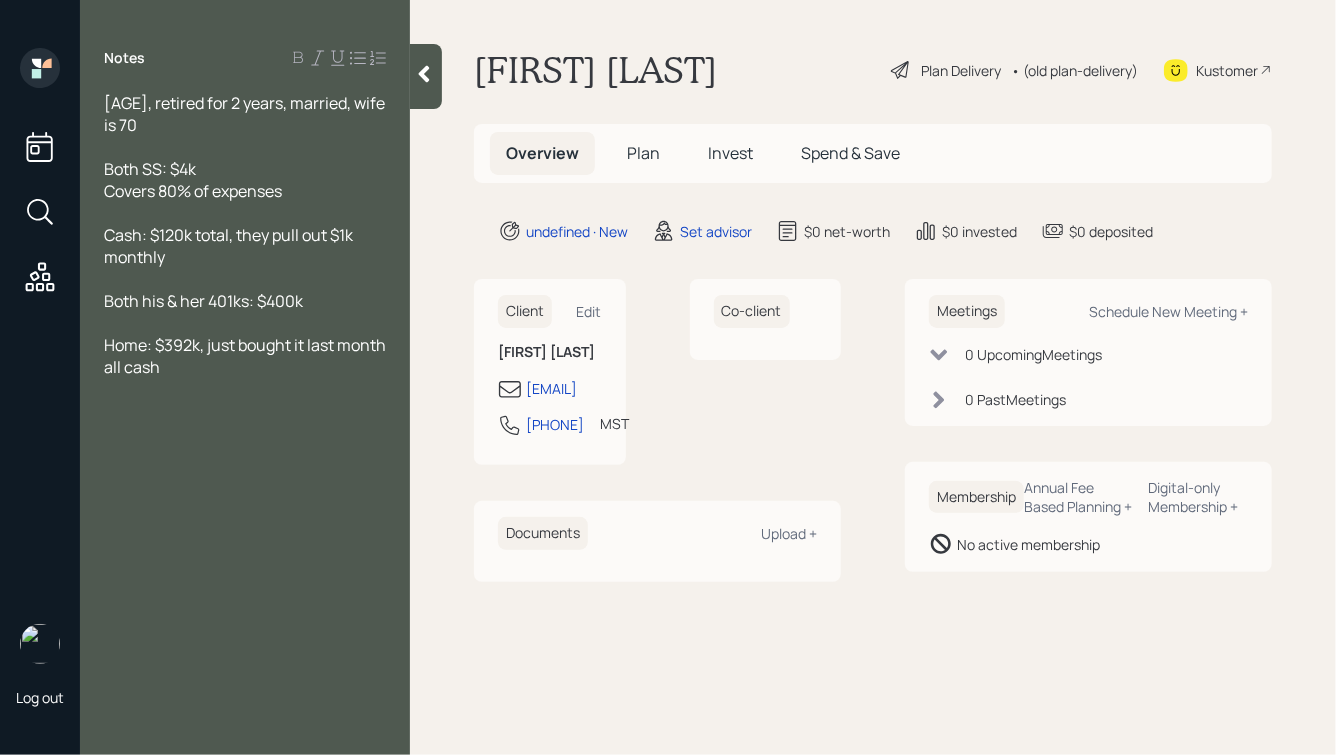 click on "[AGE], retired for 2 years, married, wife is 70" at bounding box center (245, 114) 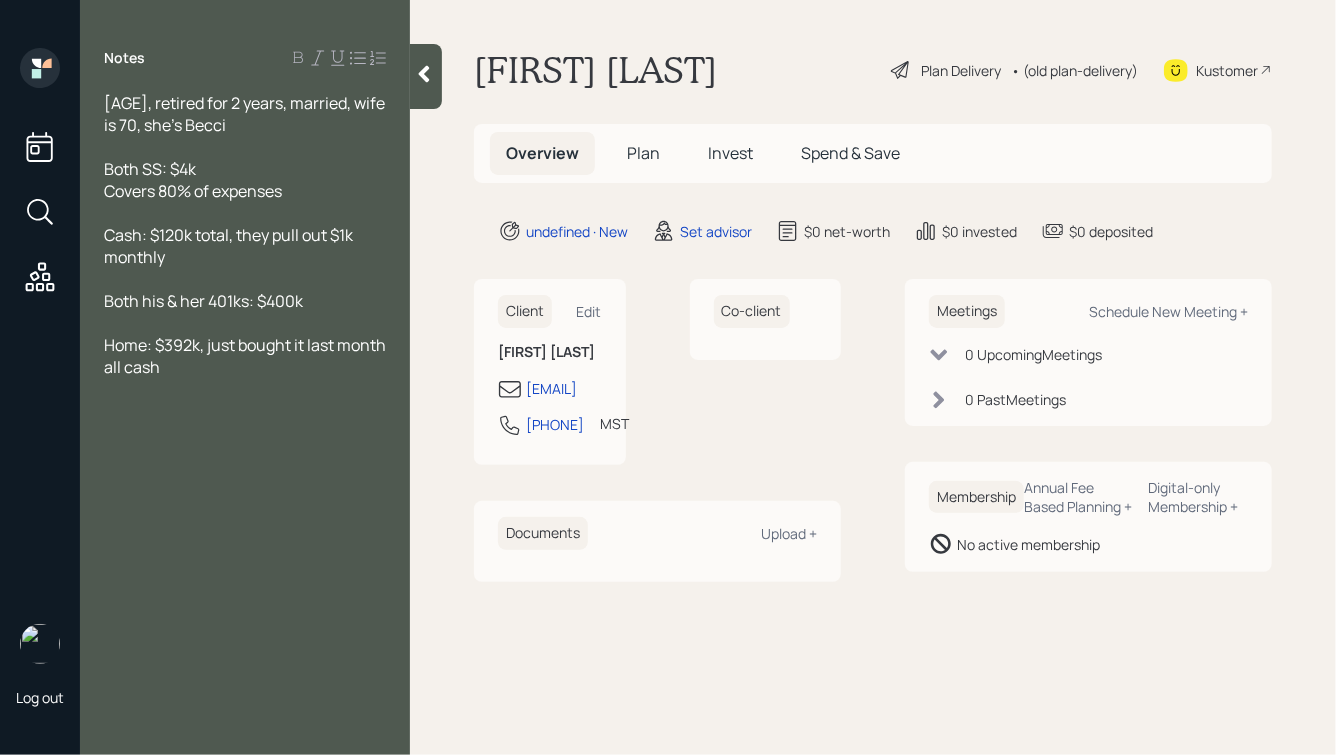 click on "[AGE], retired for 2 years, married, wife is 70, she's Becci" at bounding box center [246, 114] 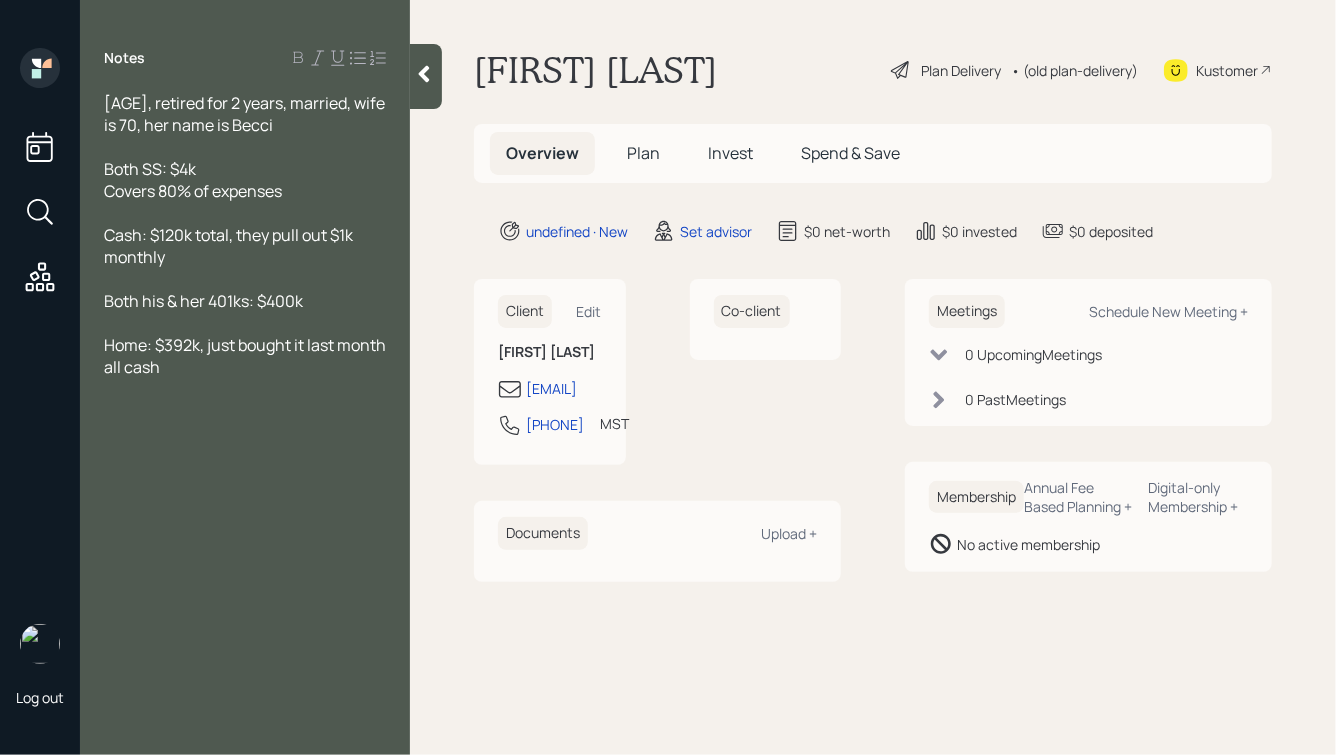 click on "[AGE], retired for 2 years, married, wife is 70, her name is Becci" at bounding box center [245, 114] 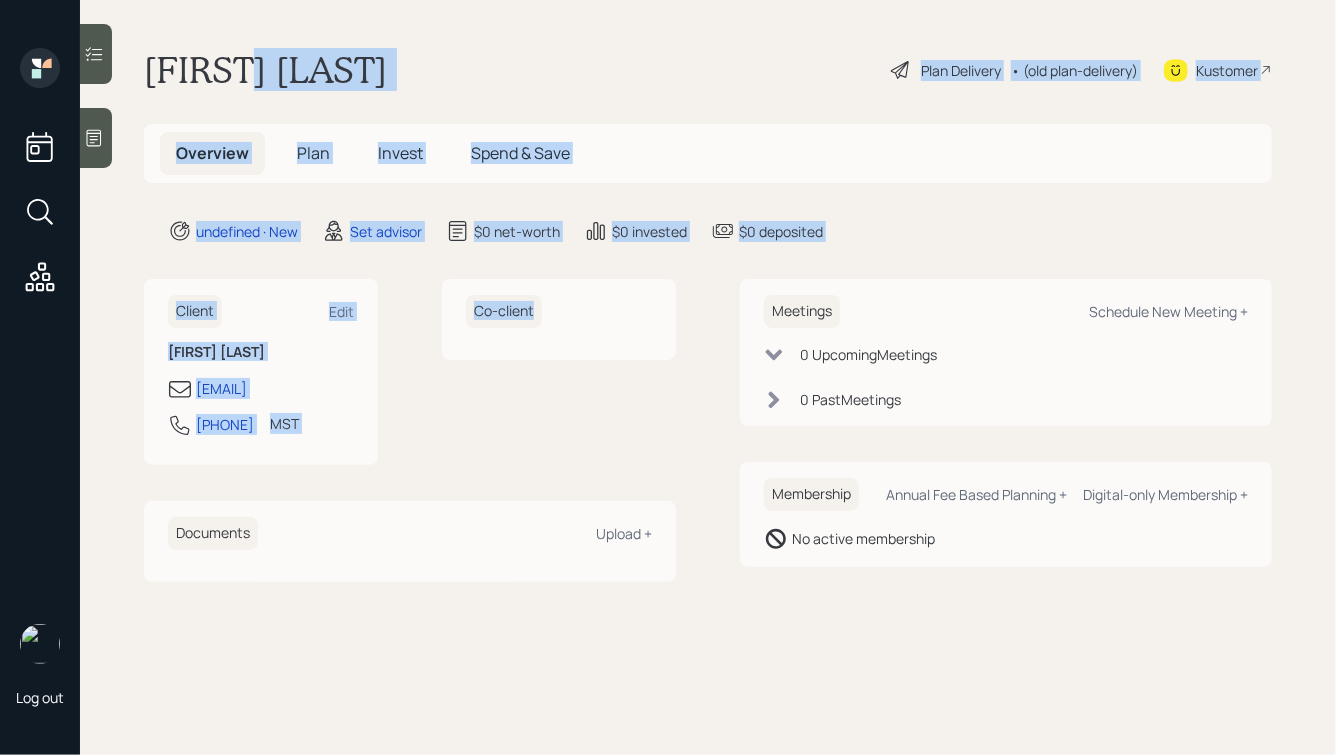 drag, startPoint x: 593, startPoint y: 313, endPoint x: 245, endPoint y: 79, distance: 419.35666 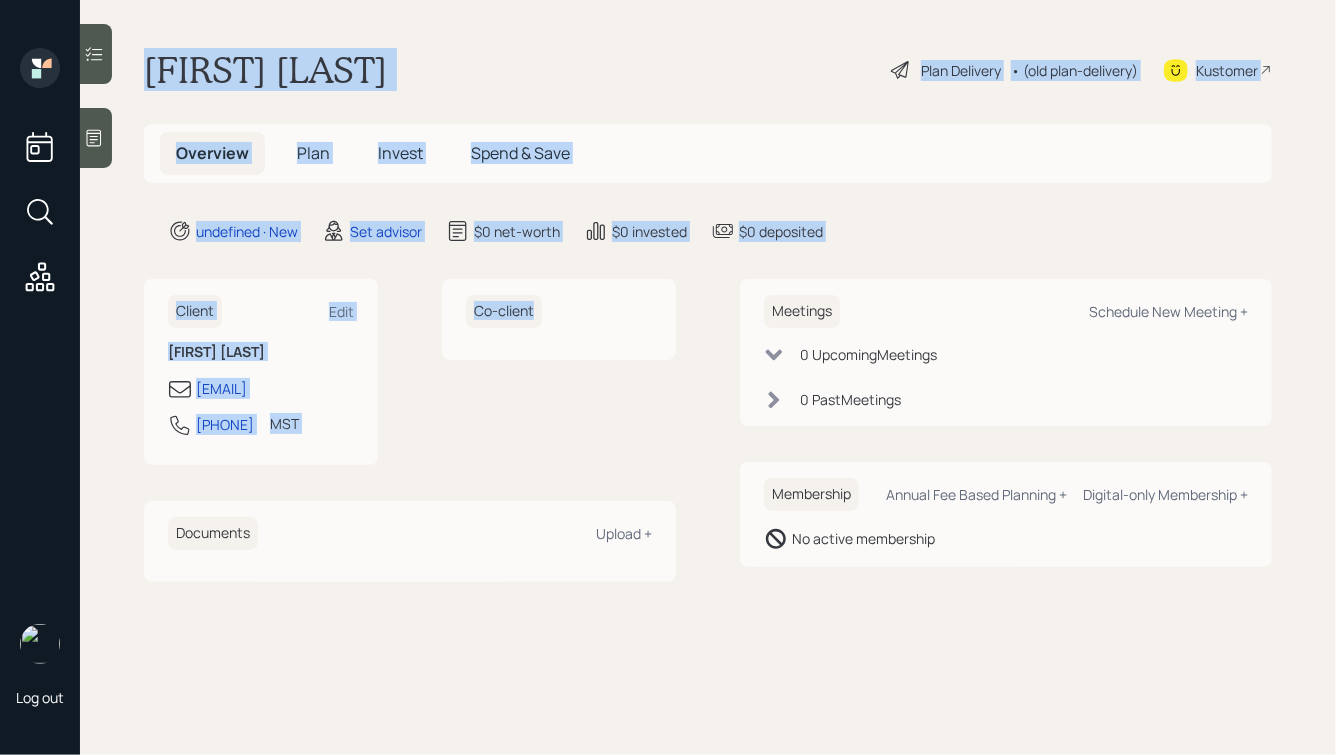 drag, startPoint x: 132, startPoint y: 60, endPoint x: 418, endPoint y: 427, distance: 465.27948 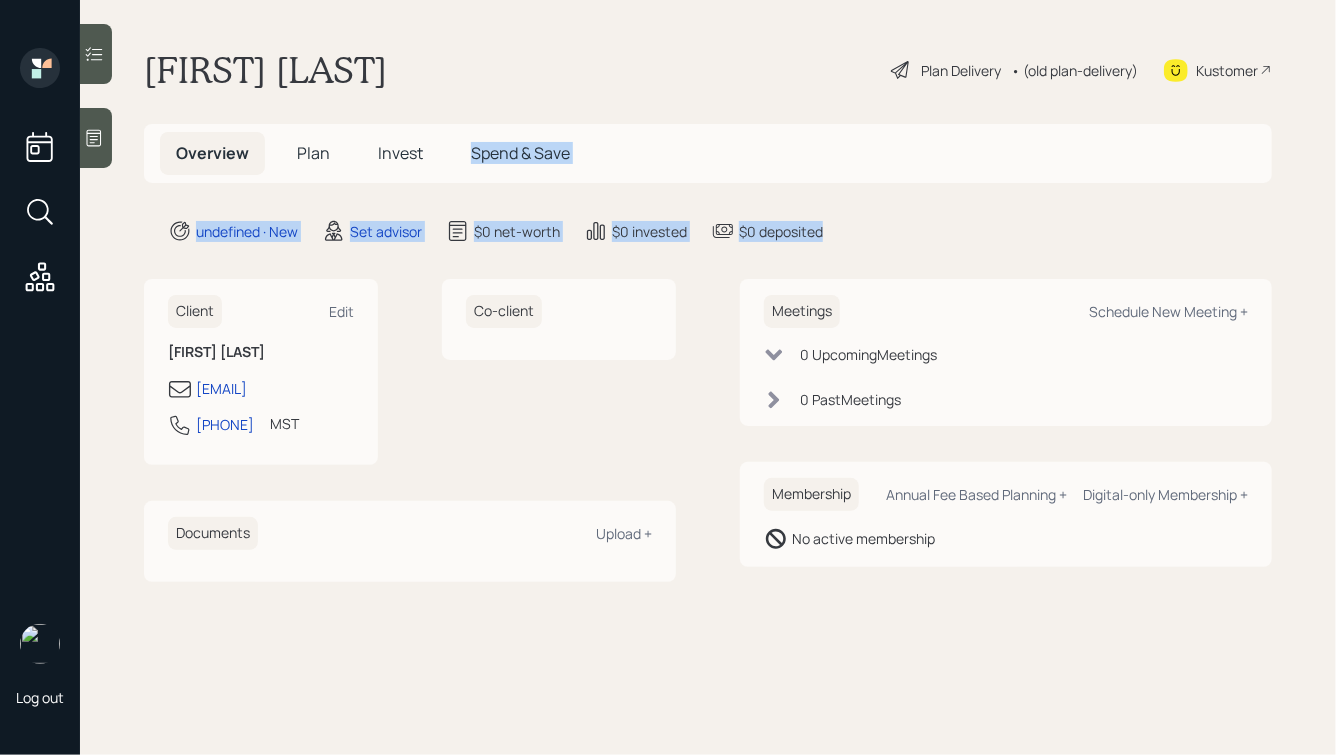 drag, startPoint x: 843, startPoint y: 236, endPoint x: 675, endPoint y: 54, distance: 247.68529 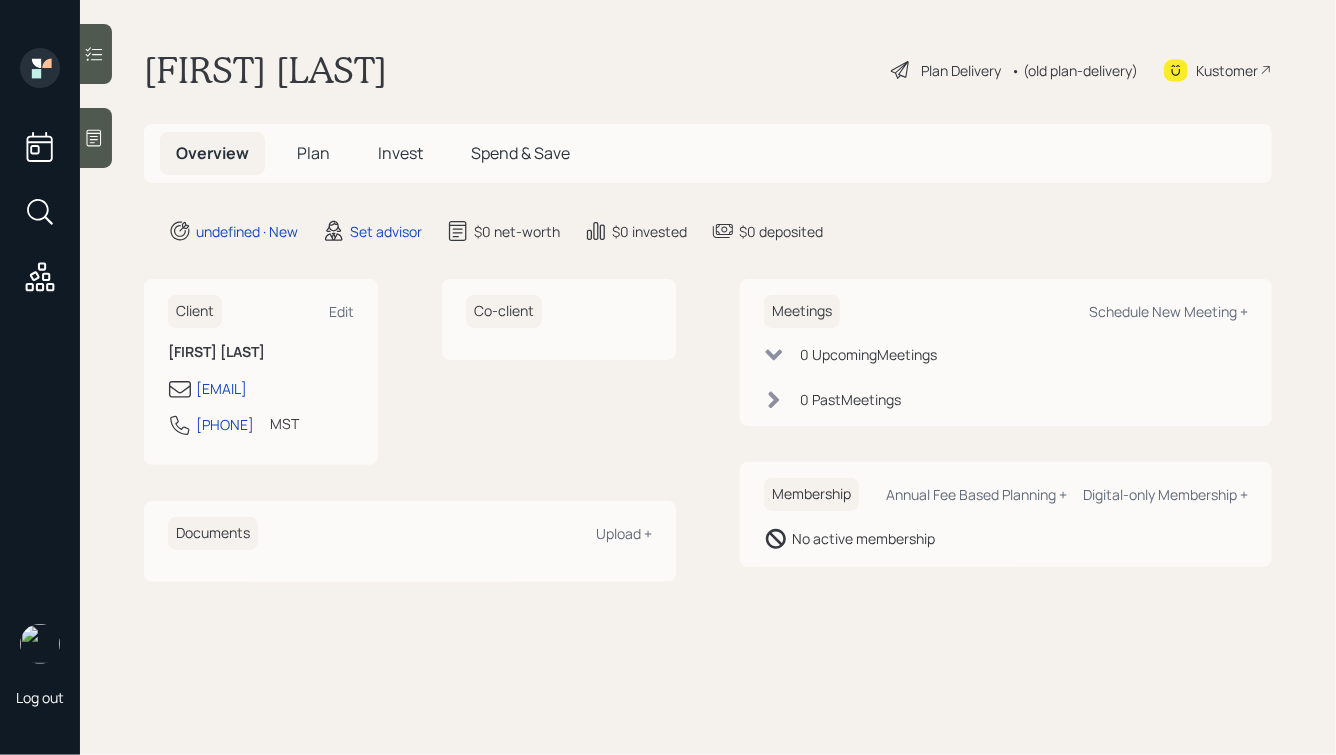 click on "[FIRST] [LAST] Plan Delivery • (old plan-delivery) Kustomer" at bounding box center [708, 70] 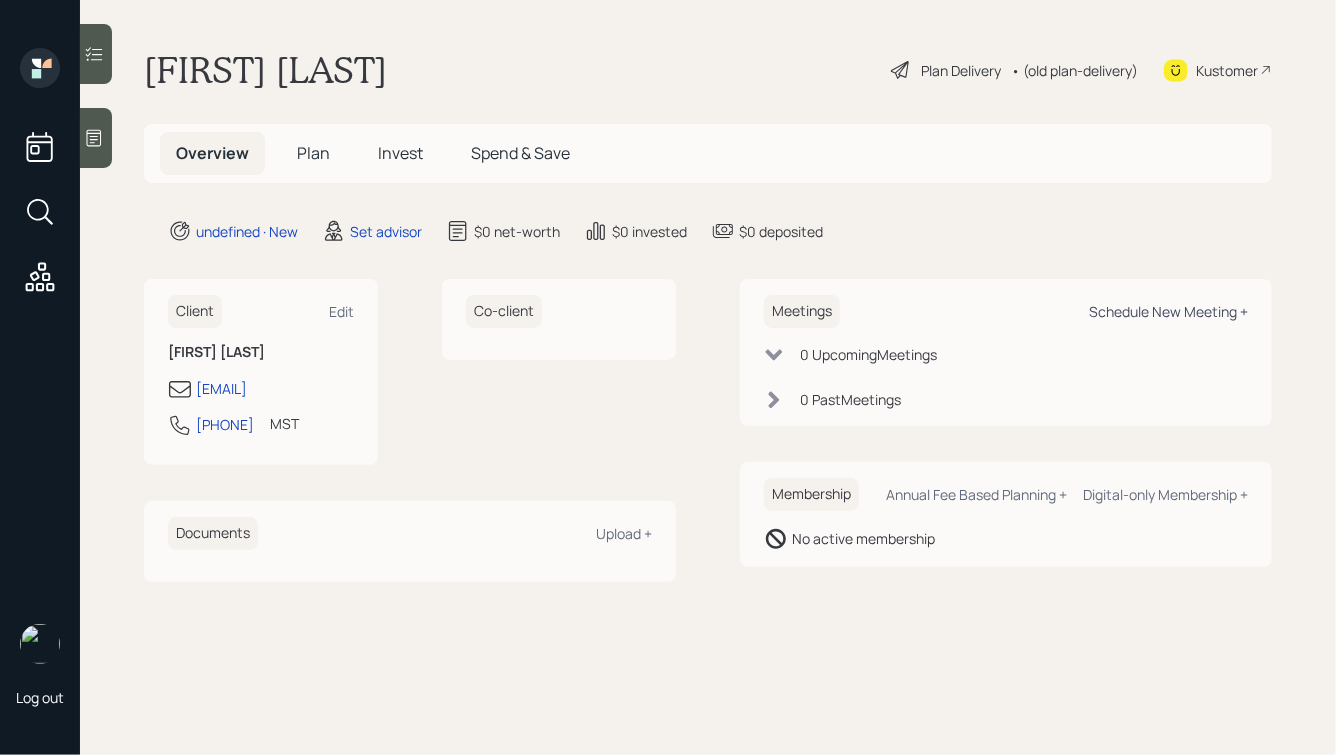 click on "Schedule New Meeting +" at bounding box center (1168, 311) 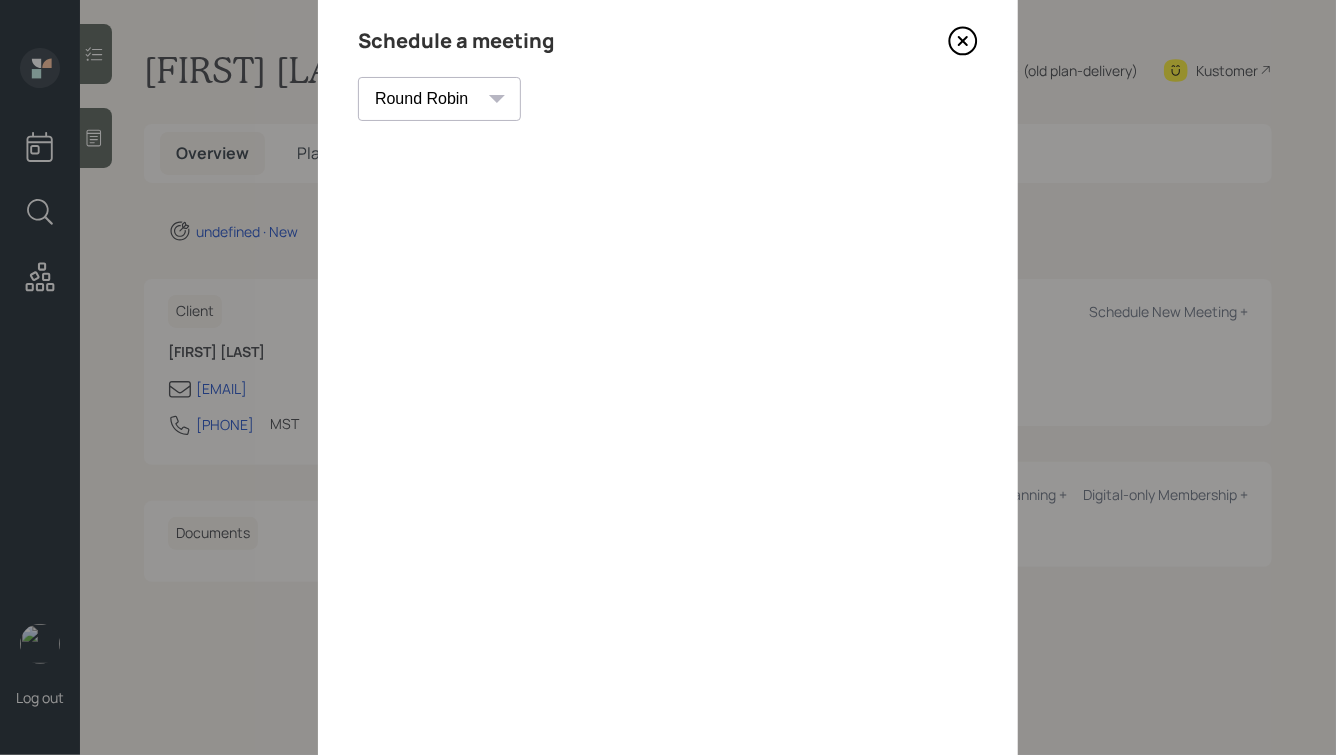 scroll, scrollTop: 0, scrollLeft: 0, axis: both 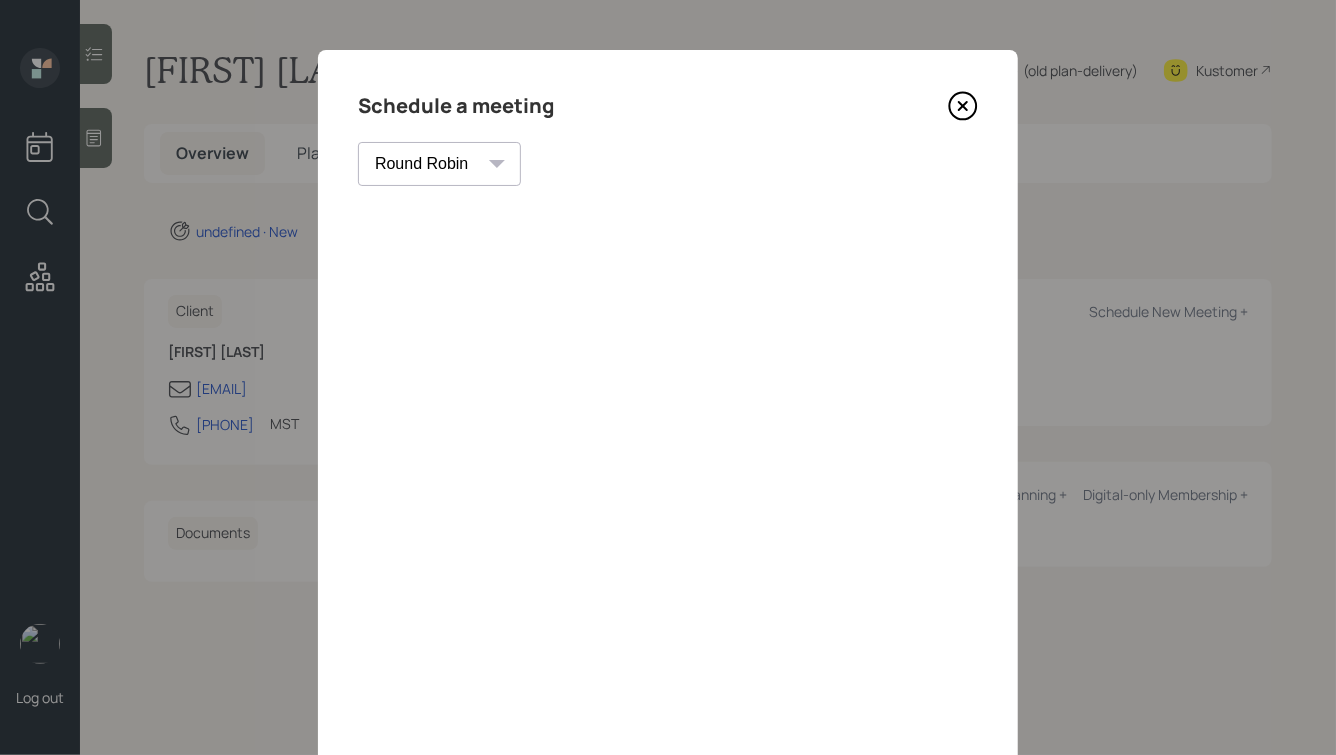 click 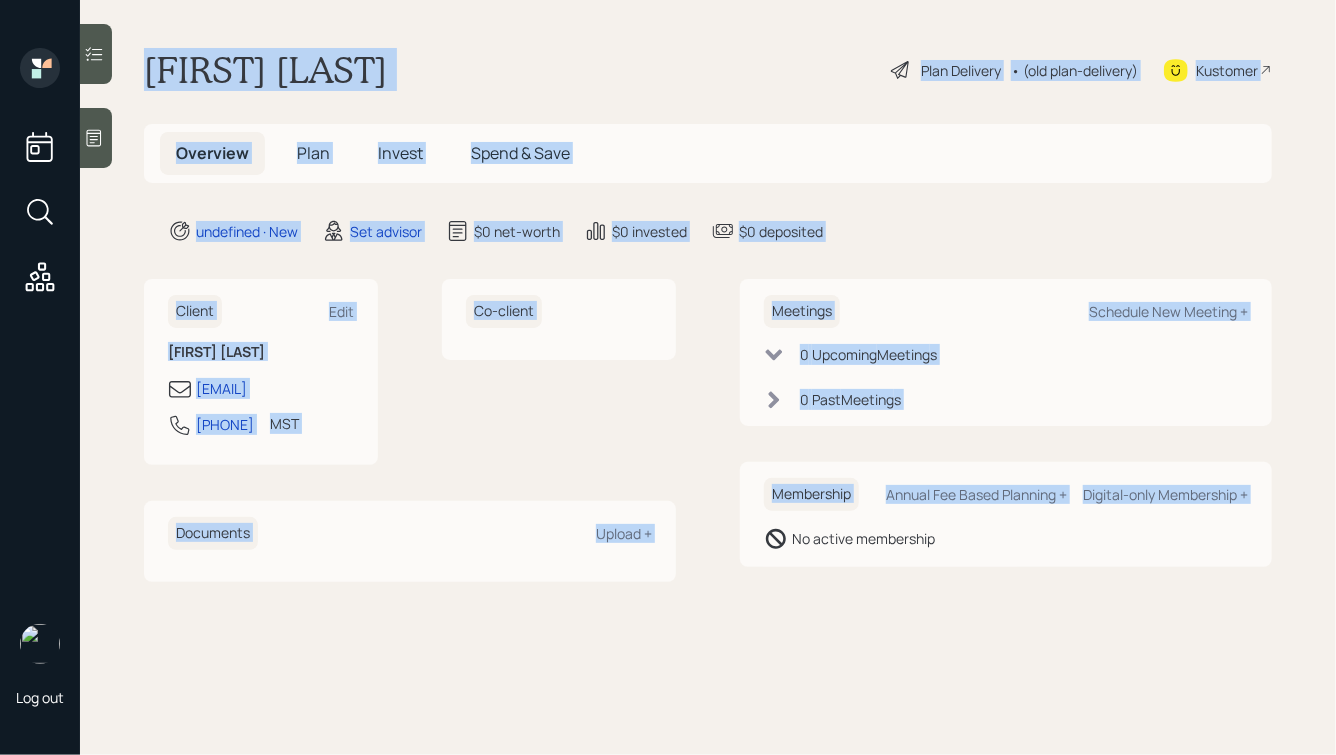 drag, startPoint x: 137, startPoint y: 60, endPoint x: 776, endPoint y: 576, distance: 821.32635 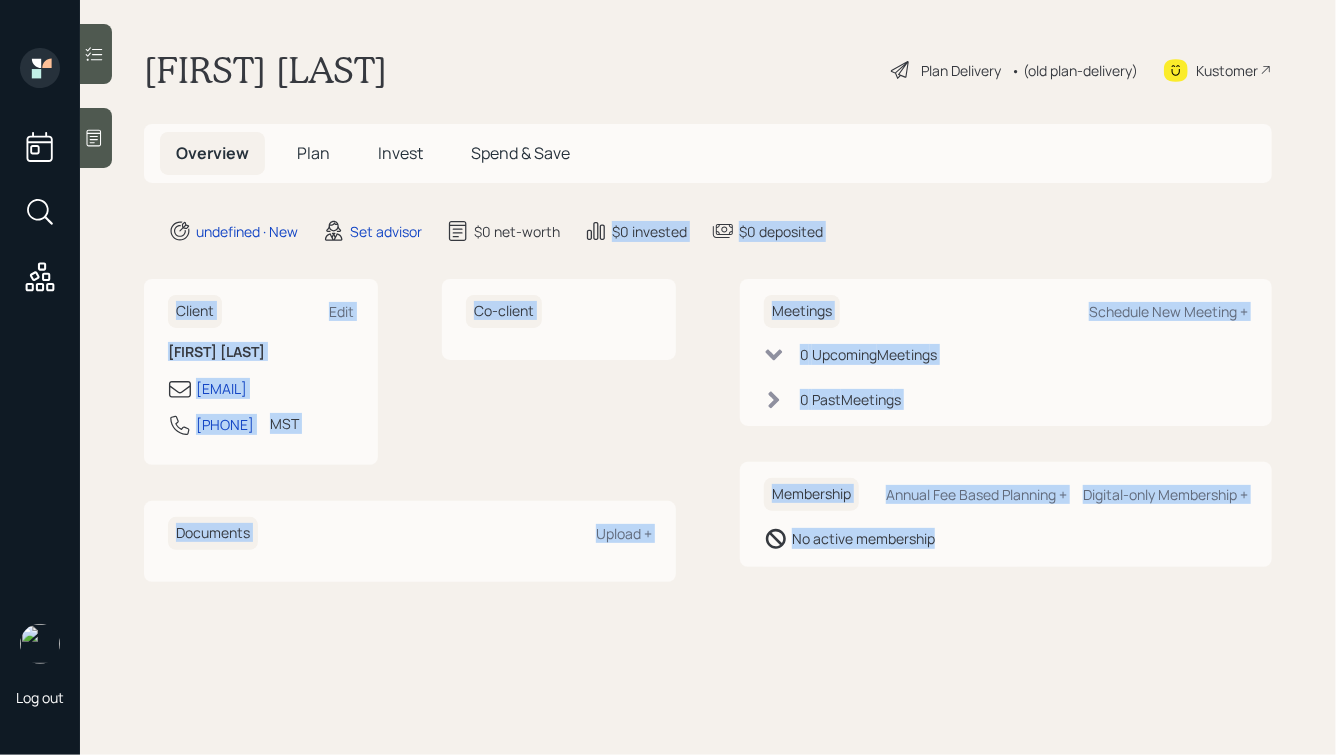 drag, startPoint x: 1139, startPoint y: 613, endPoint x: 659, endPoint y: 184, distance: 643.77094 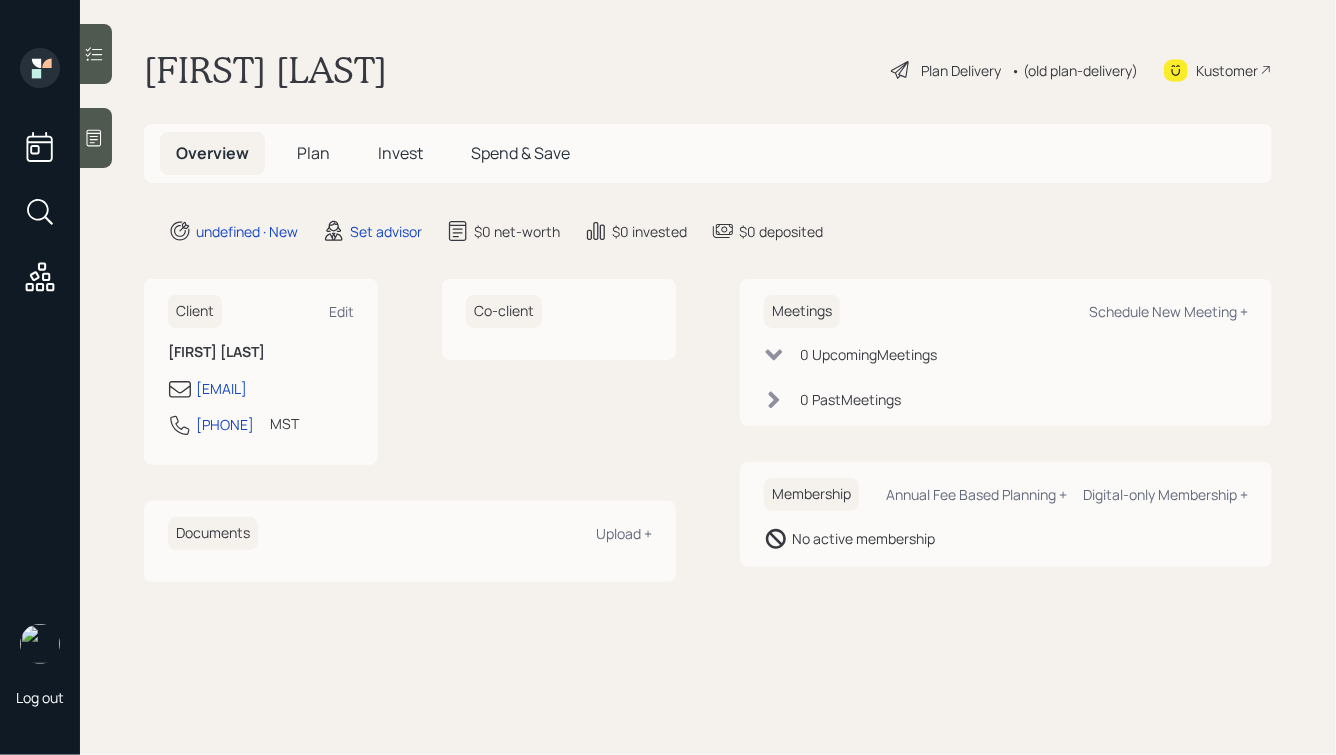 click on "[FIRST] [LAST] Plan Delivery • (old plan-delivery) Kustomer Overview Plan Invest Spend & Save undefined ·
New Set advisor $0 net-worth $0 invested $0 deposited Client Edit [FIRST] [LAST] [EMAIL] [PHONE] MST Currently 3:24 PM Co-client Documents Upload + Meetings Schedule New Meeting + 0   Upcoming  Meeting s 0   Past  Meeting s Membership Annual Fee Based Planning + Digital-only Membership + No active membership" at bounding box center [708, 377] 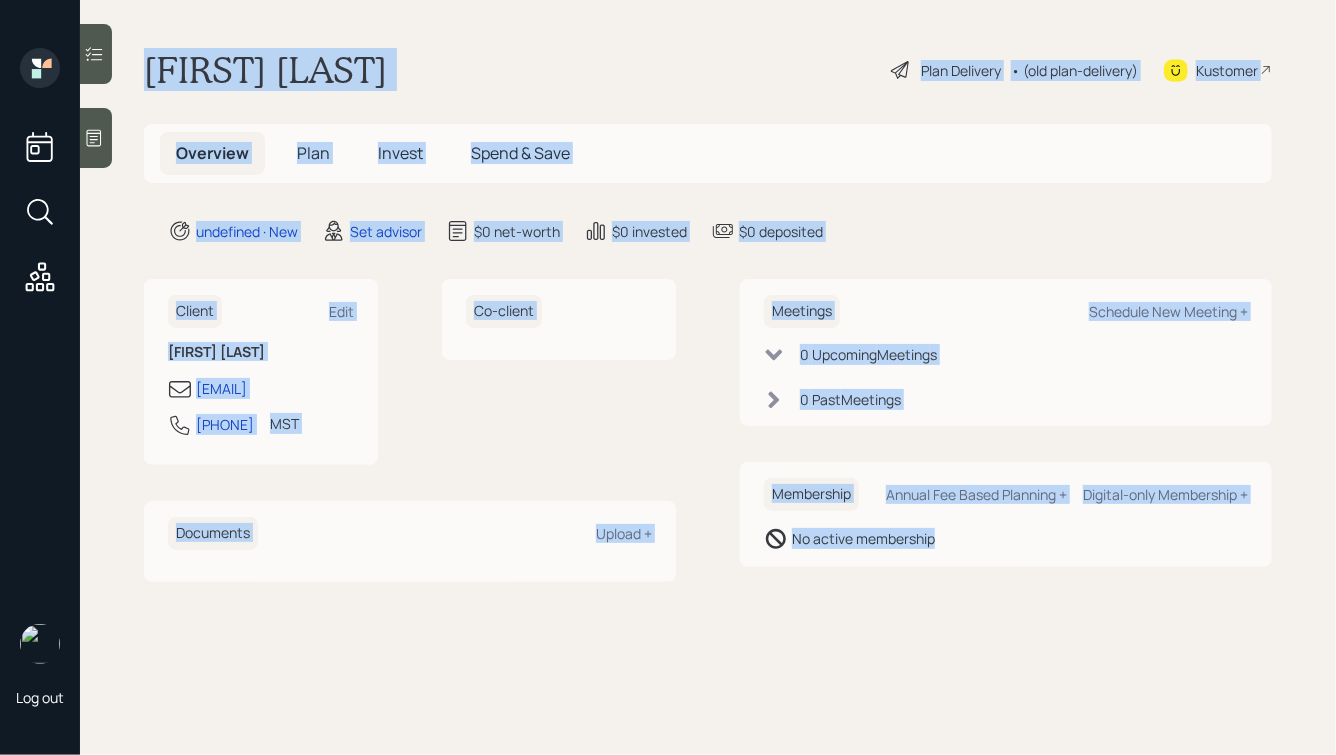 drag, startPoint x: 147, startPoint y: 62, endPoint x: 999, endPoint y: 619, distance: 1017.916 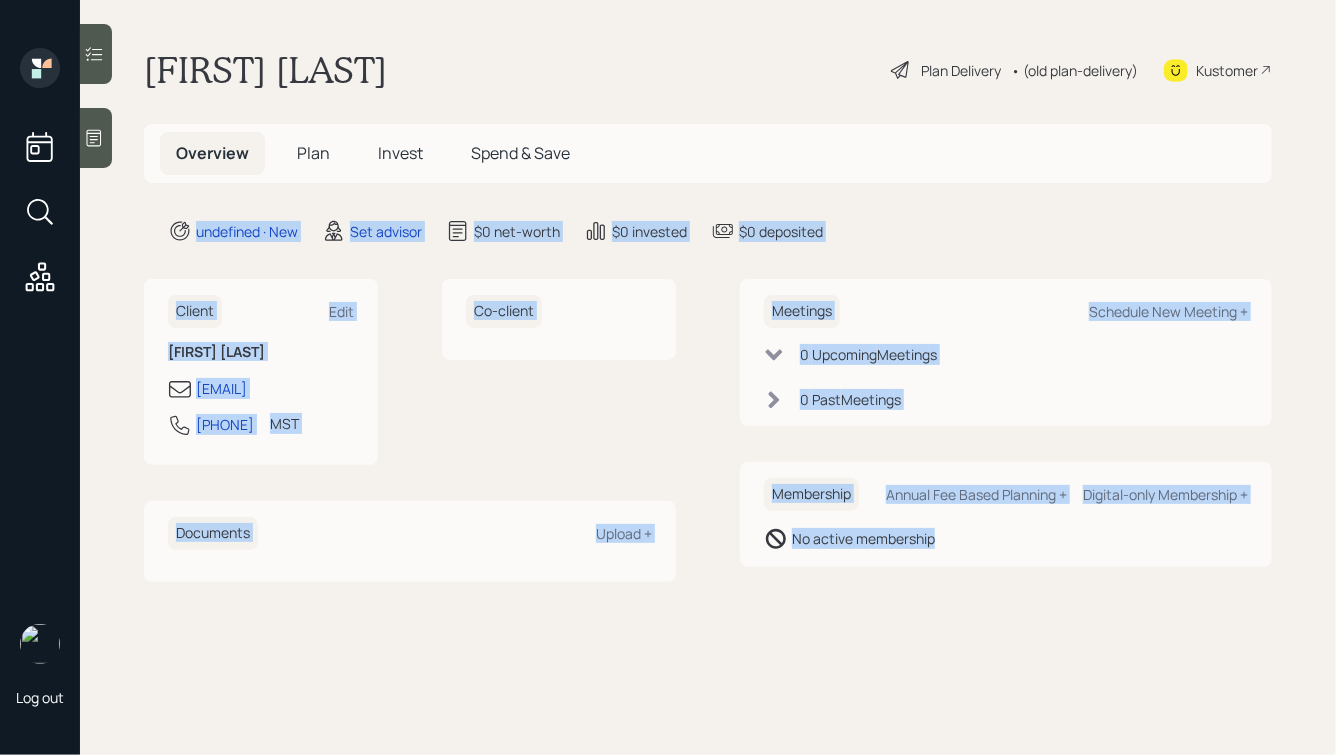 drag, startPoint x: 1034, startPoint y: 618, endPoint x: 561, endPoint y: 79, distance: 717.11224 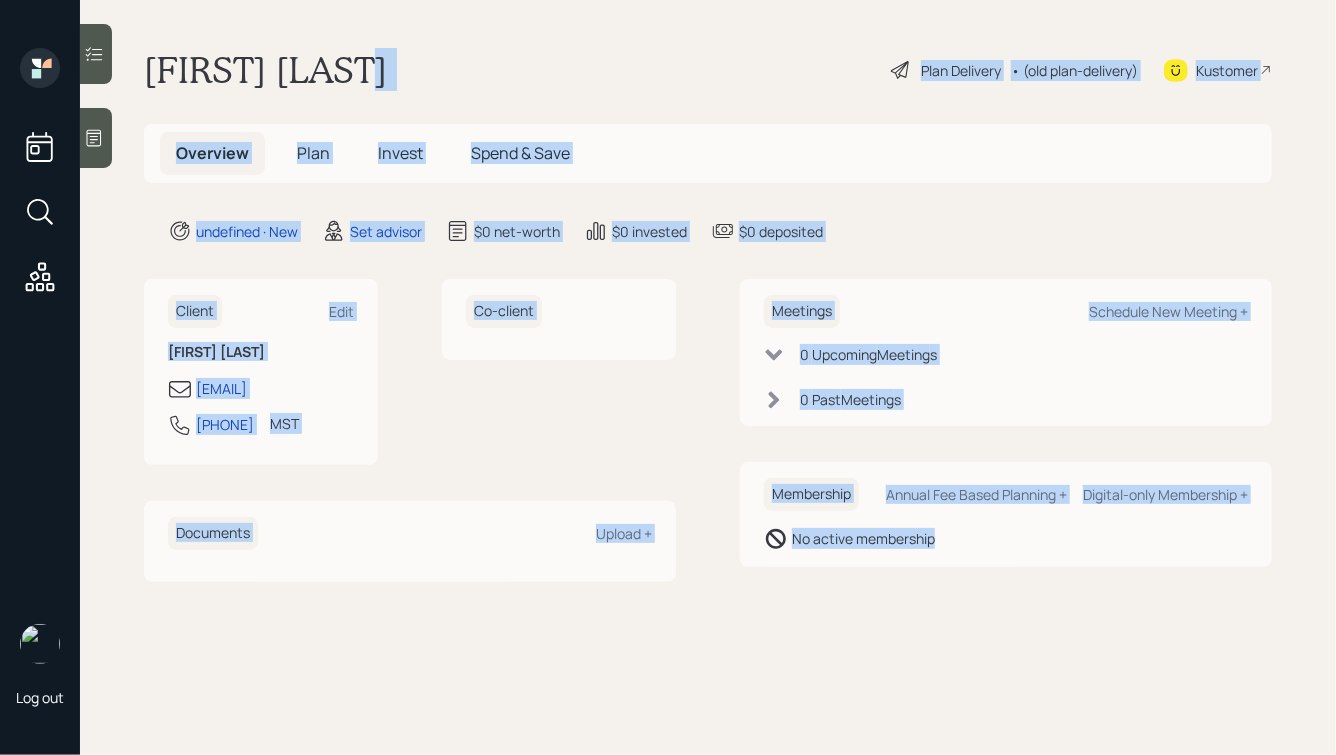 click on "[FIRST] [LAST] Plan Delivery • (old plan-delivery) Kustomer" at bounding box center [708, 70] 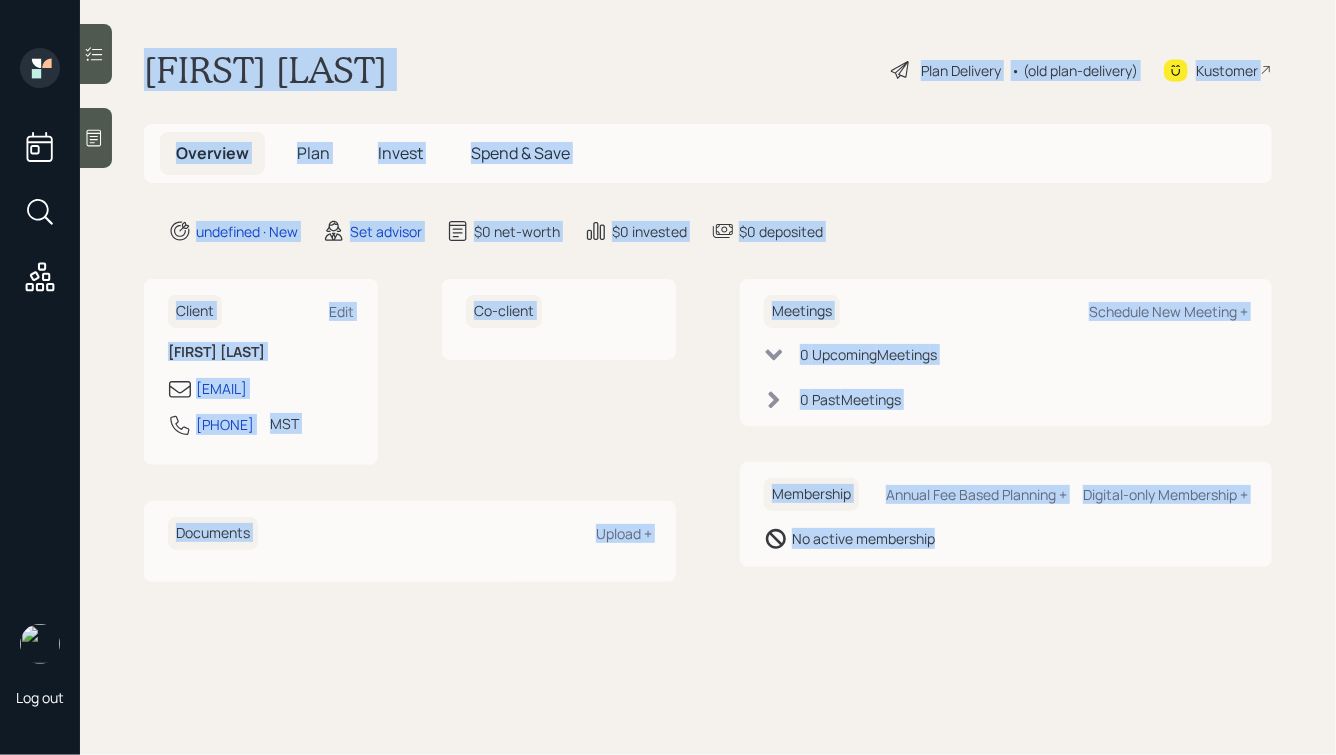 drag, startPoint x: 141, startPoint y: 68, endPoint x: 1017, endPoint y: 580, distance: 1014.65265 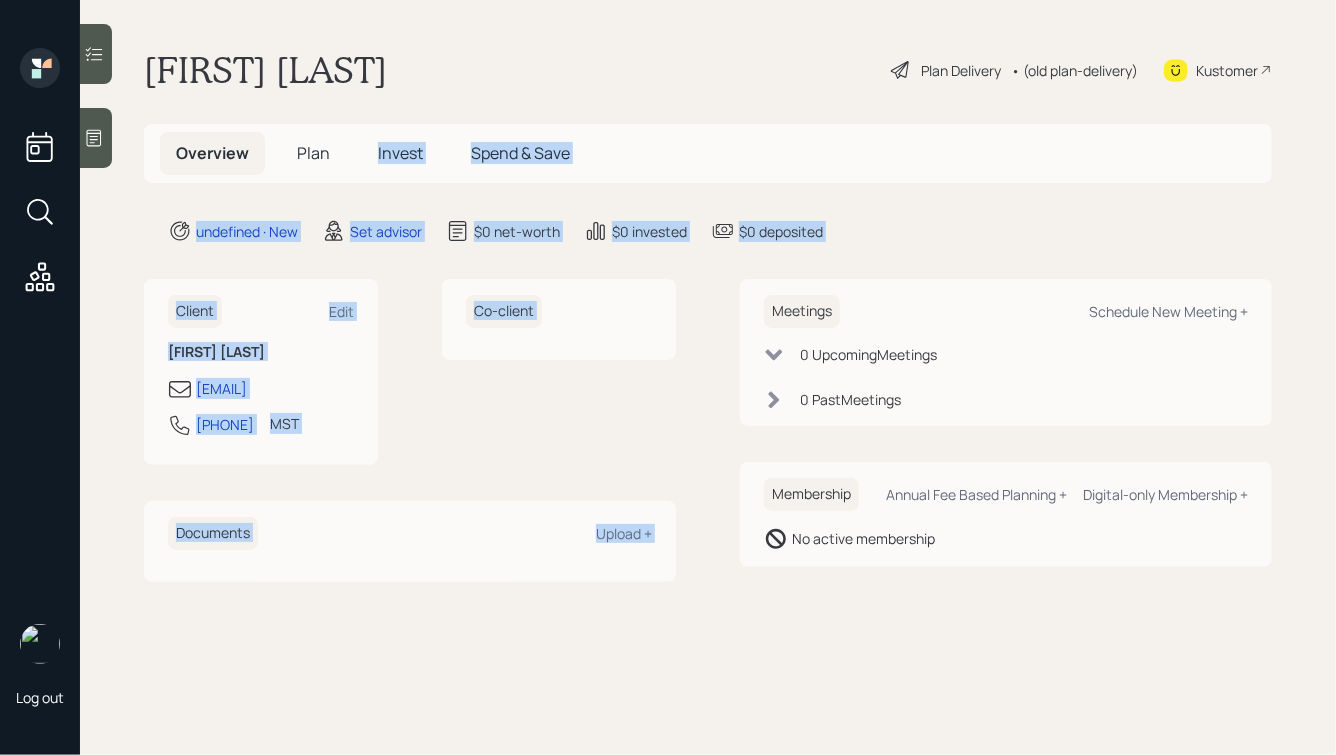 drag, startPoint x: 909, startPoint y: 245, endPoint x: 423, endPoint y: 86, distance: 511.3482 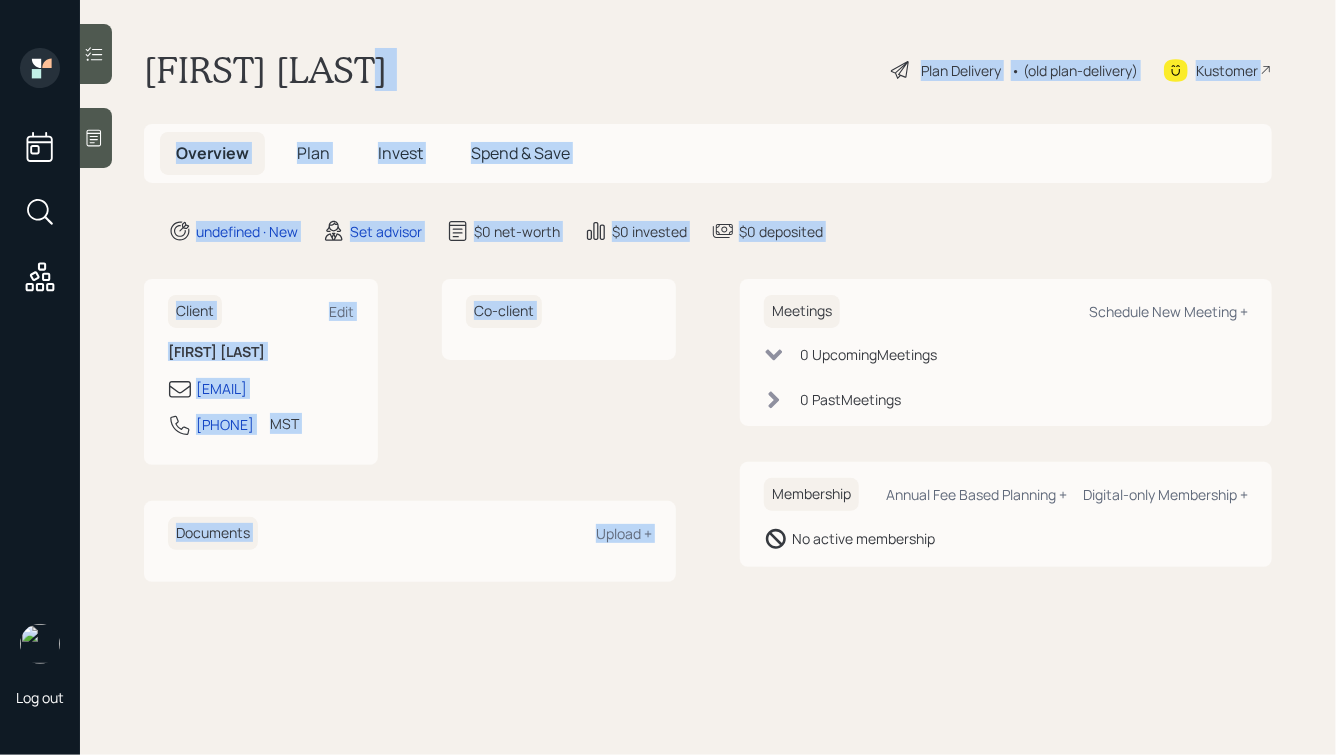 click on "[FIRST] [LAST] Plan Delivery • (old plan-delivery) Kustomer" at bounding box center (708, 70) 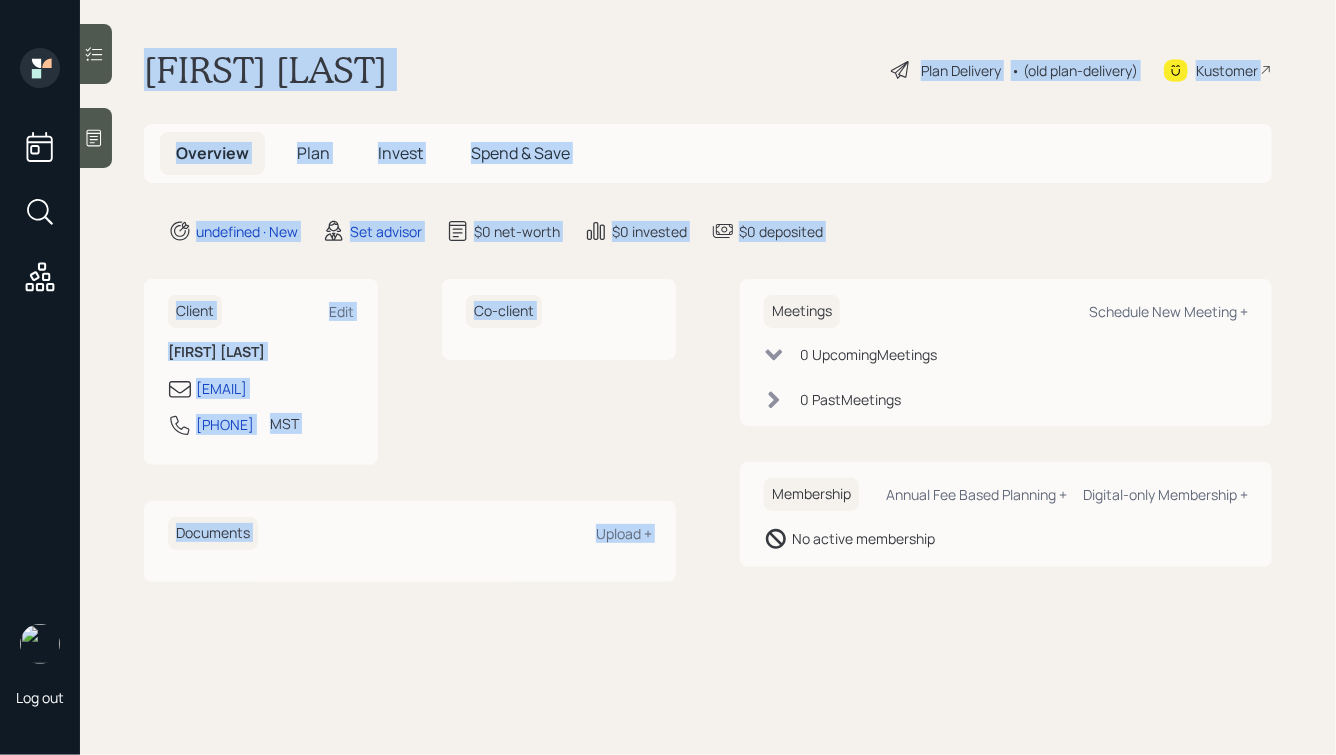 drag, startPoint x: 136, startPoint y: 54, endPoint x: 835, endPoint y: 248, distance: 725.42194 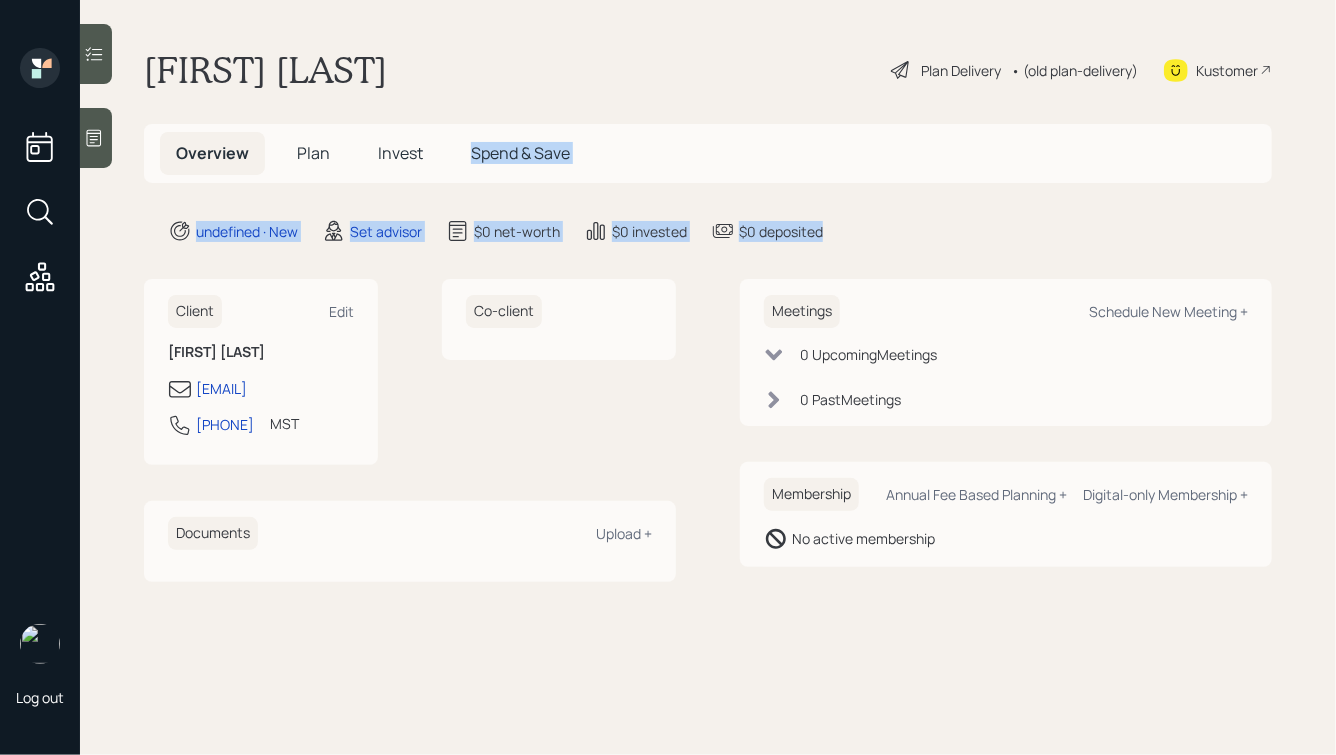 drag, startPoint x: 888, startPoint y: 236, endPoint x: 547, endPoint y: 46, distance: 390.36008 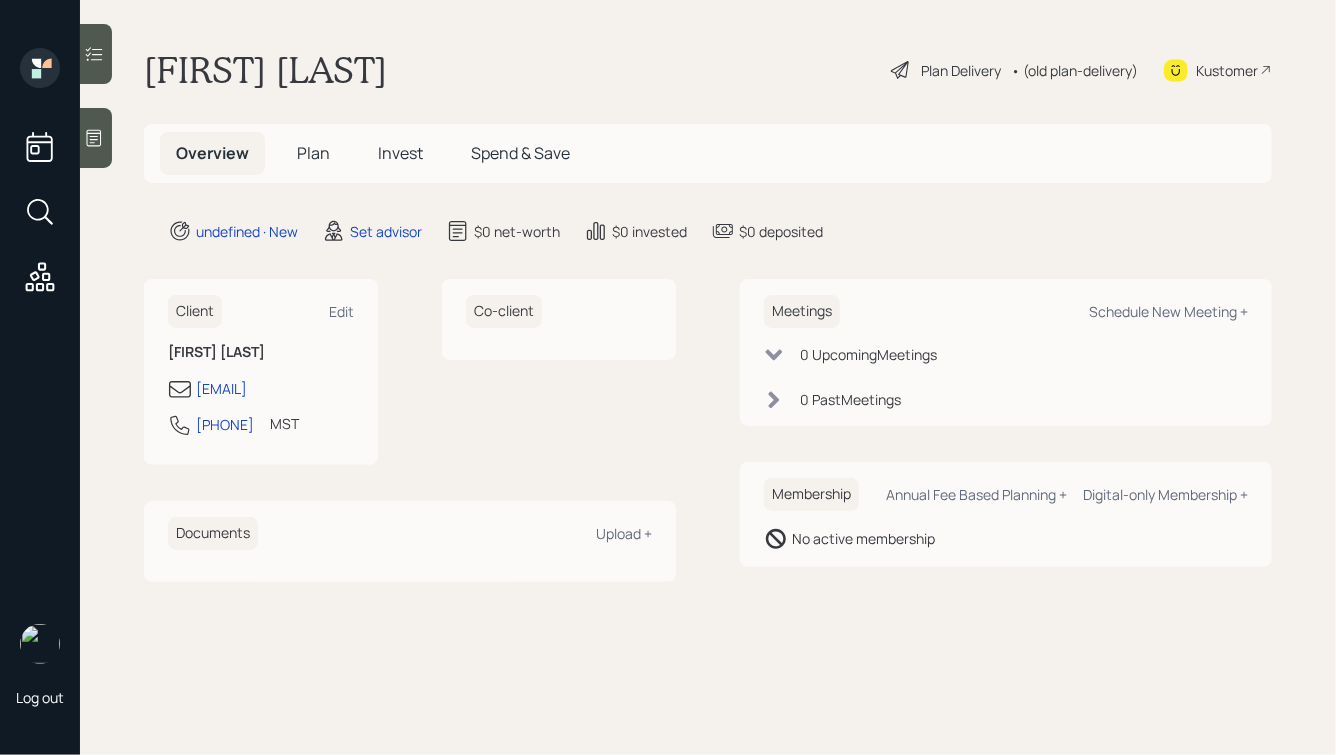click on "[FIRST] [LAST]" at bounding box center (265, 70) 